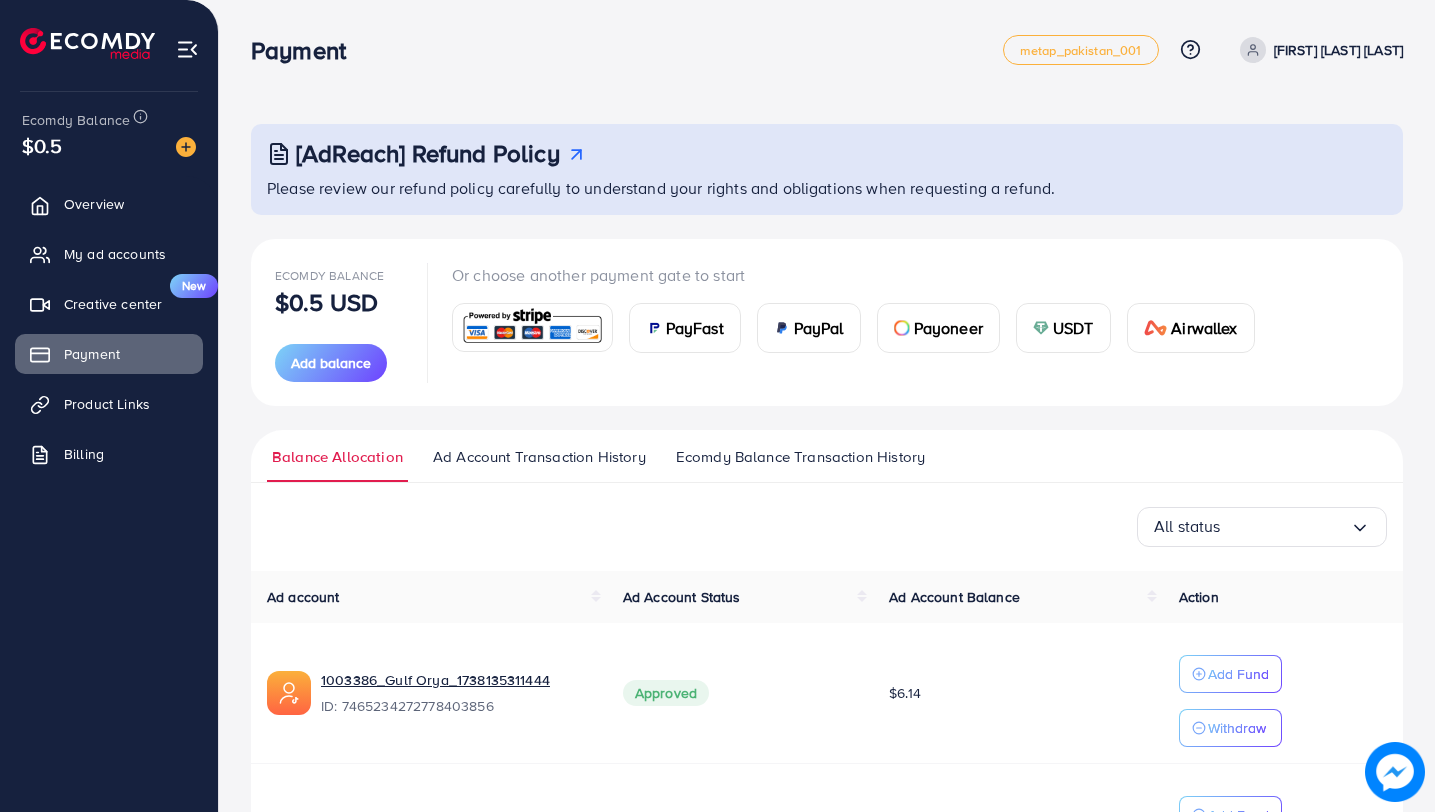scroll, scrollTop: 177, scrollLeft: 0, axis: vertical 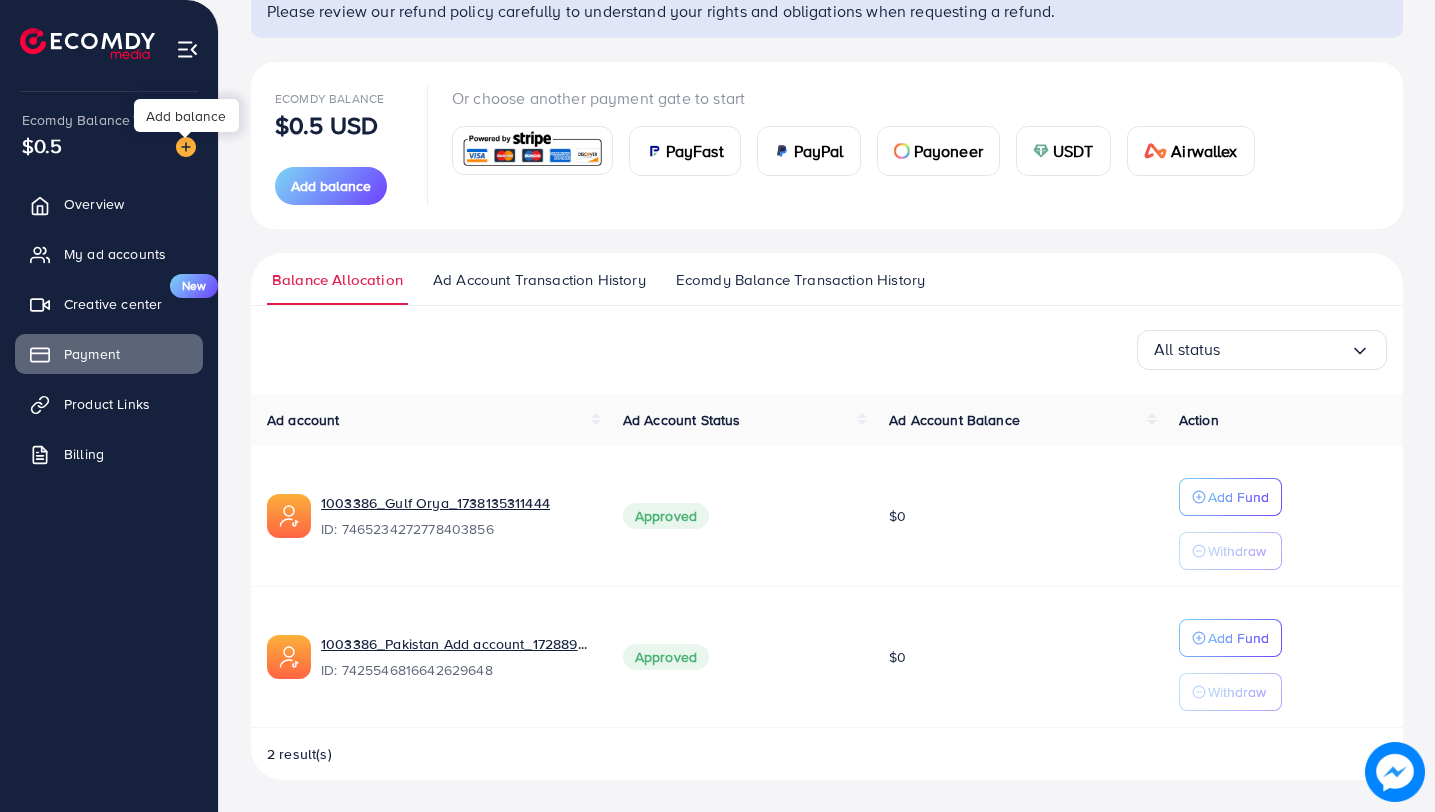 click at bounding box center (186, 147) 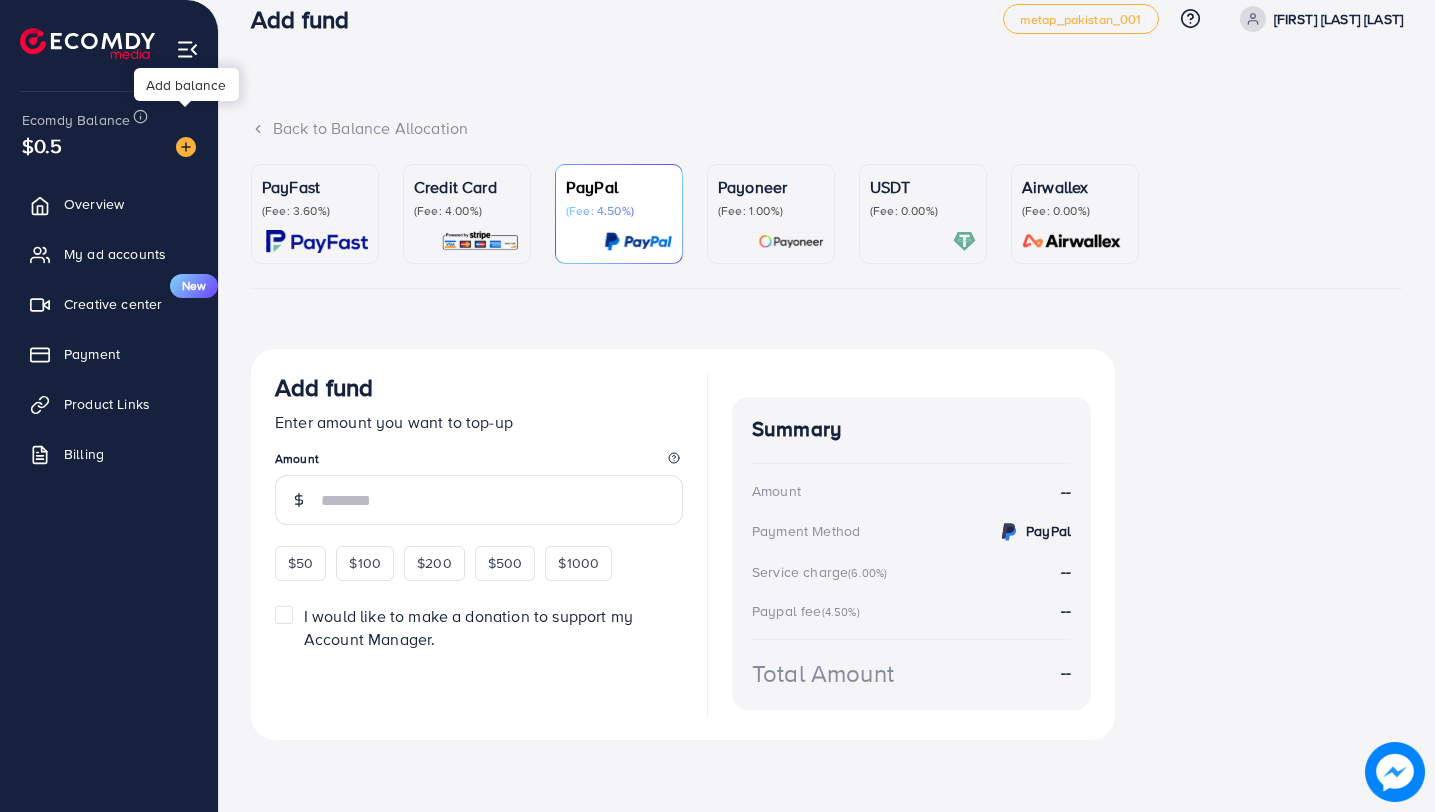 scroll, scrollTop: 0, scrollLeft: 0, axis: both 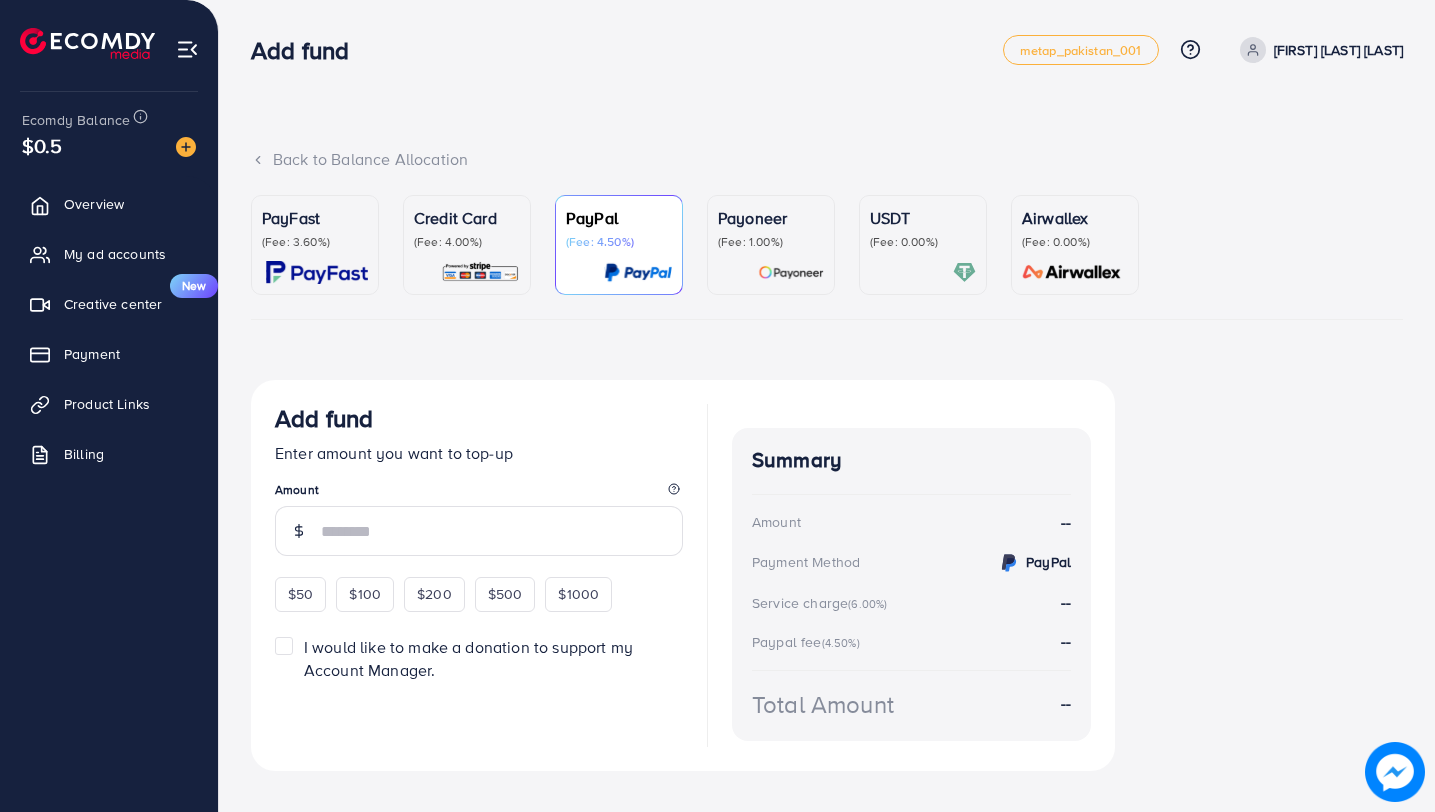 click on "Credit Card   (Fee: 4.00%)" at bounding box center [467, 245] 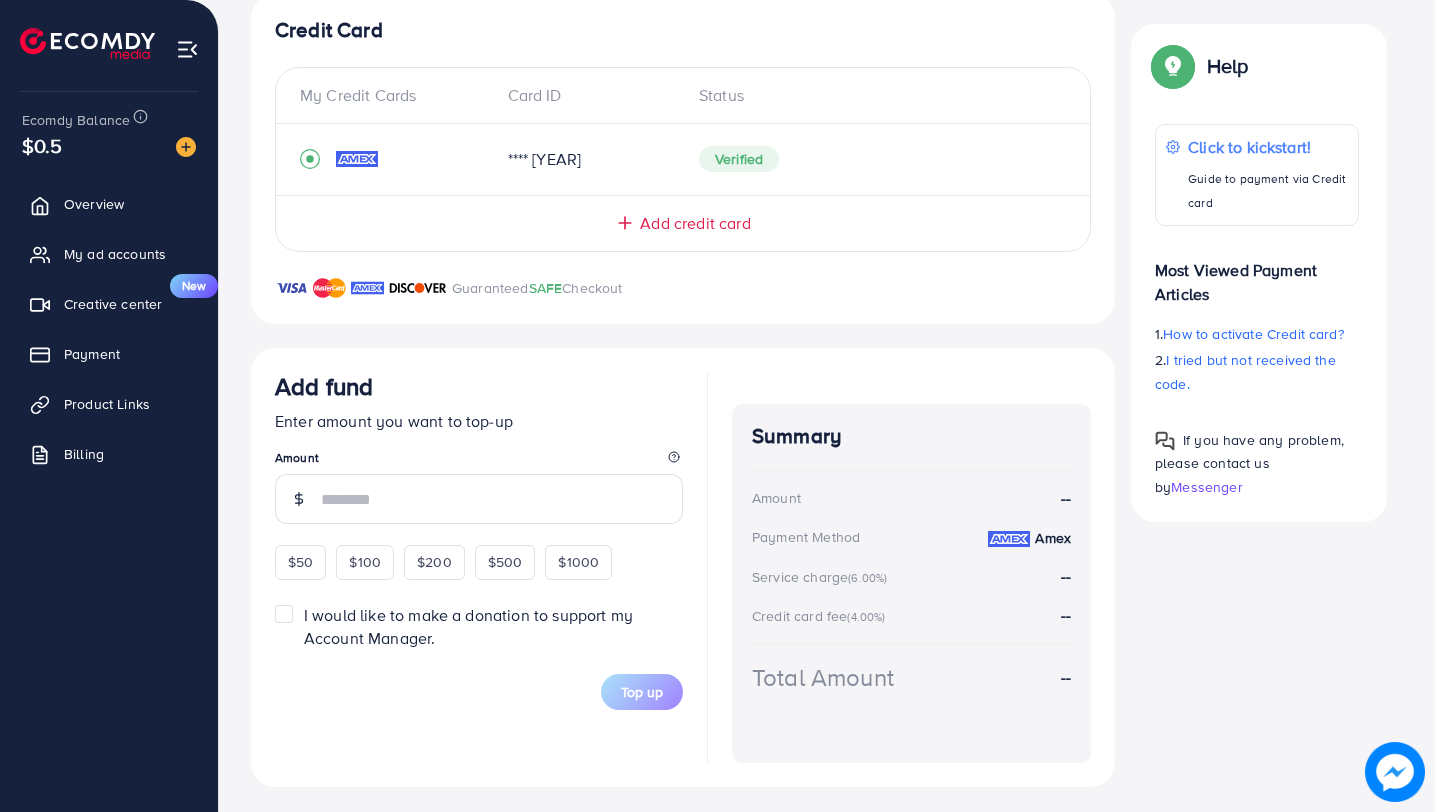 scroll, scrollTop: 393, scrollLeft: 0, axis: vertical 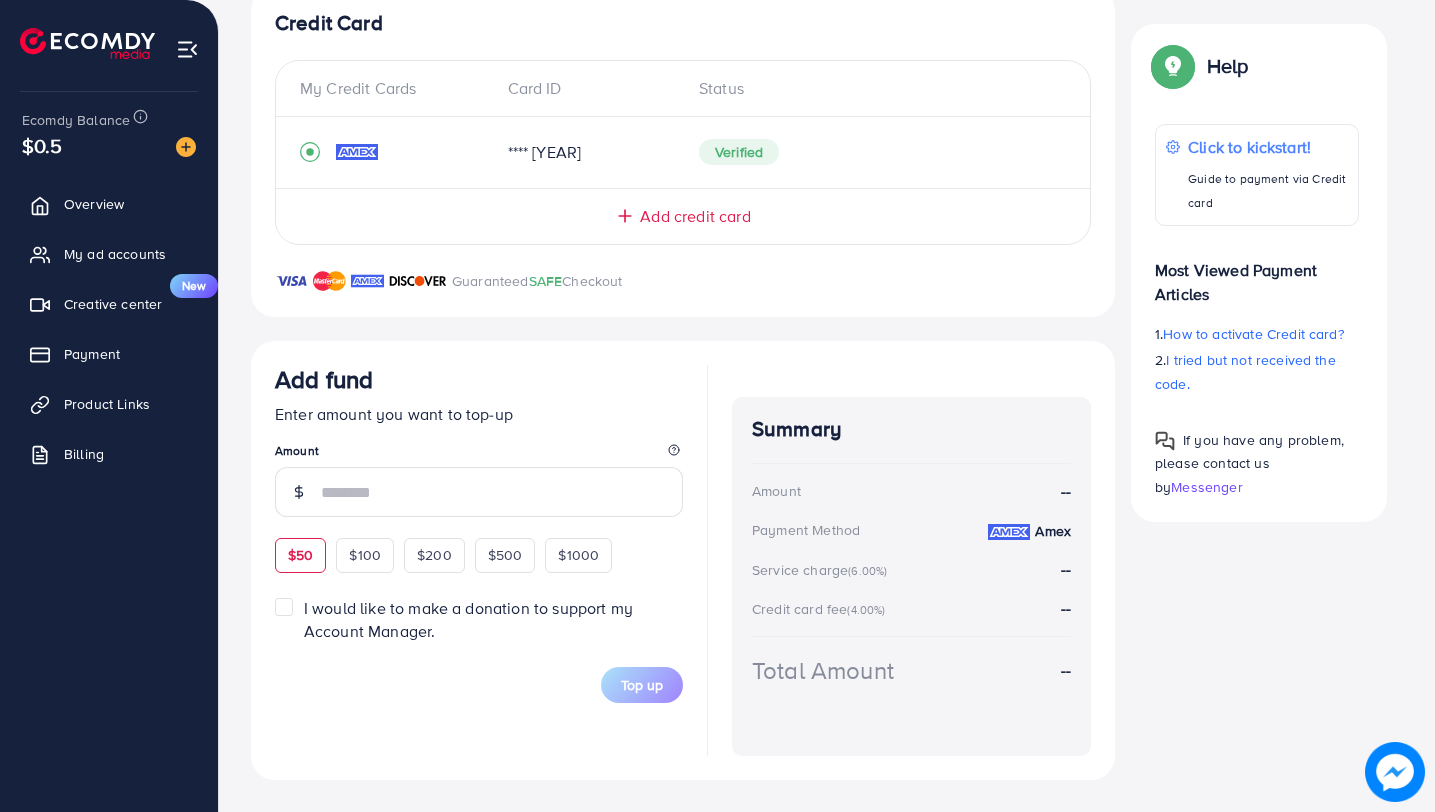 click on "$50" at bounding box center [300, 555] 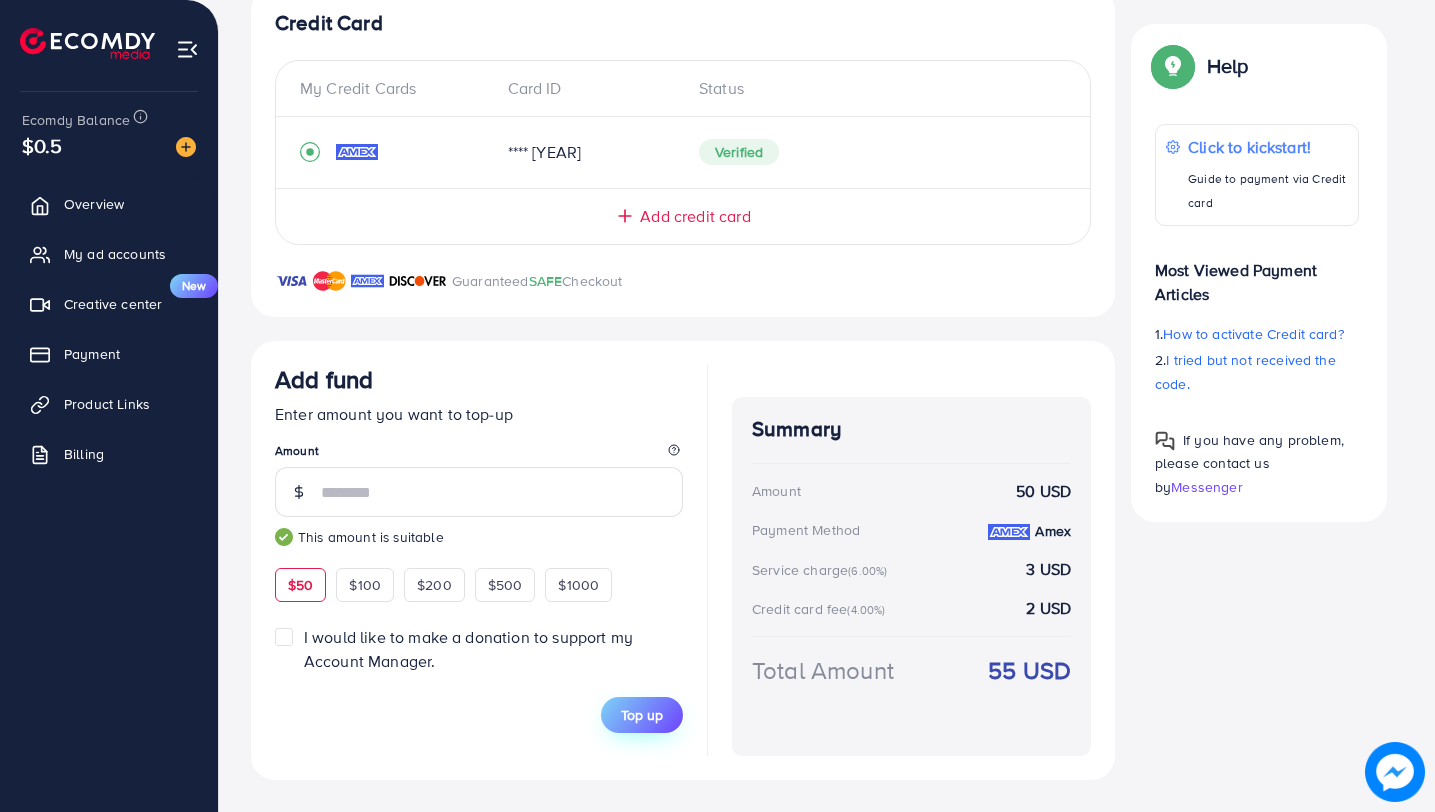 click on "Top up" at bounding box center (642, 715) 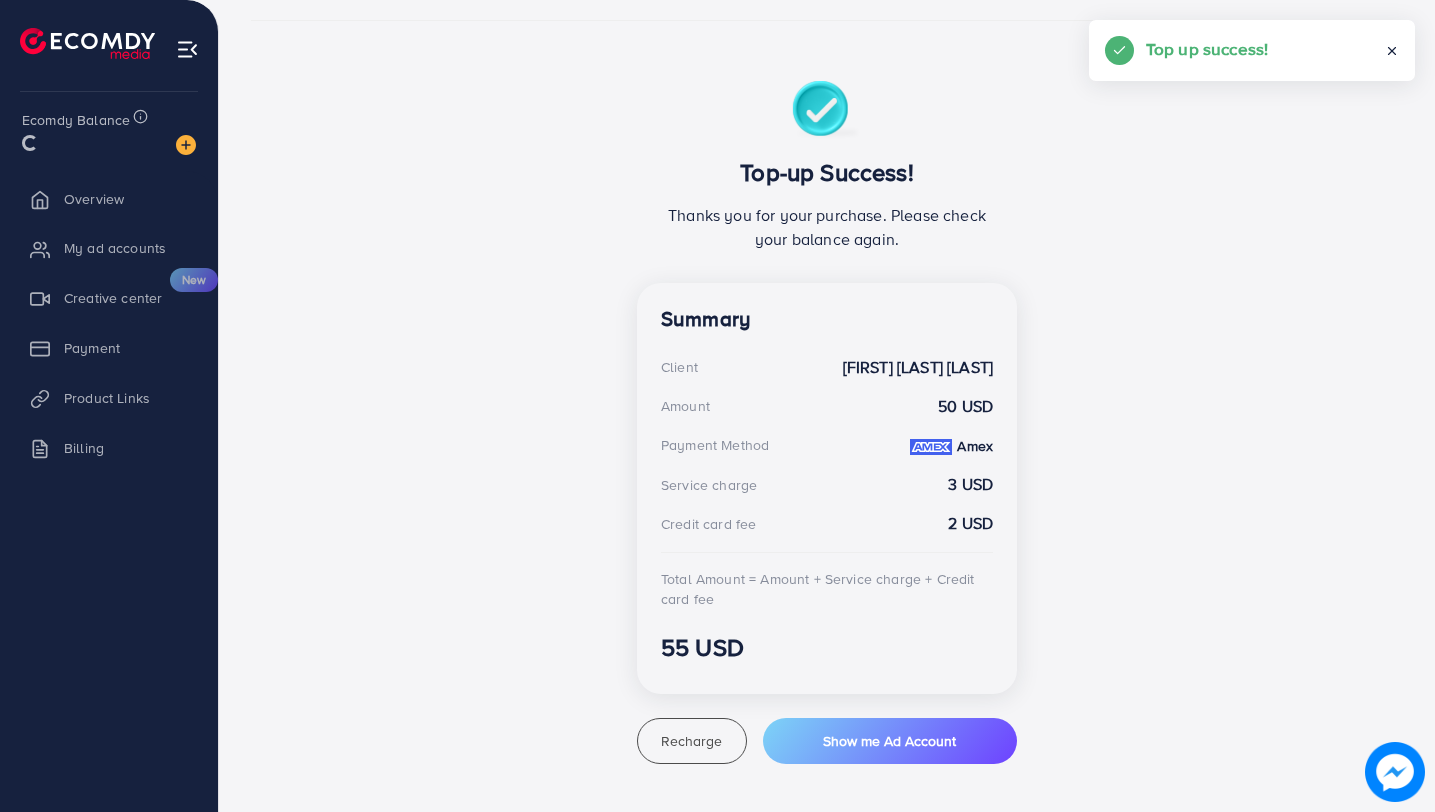 scroll, scrollTop: 299, scrollLeft: 0, axis: vertical 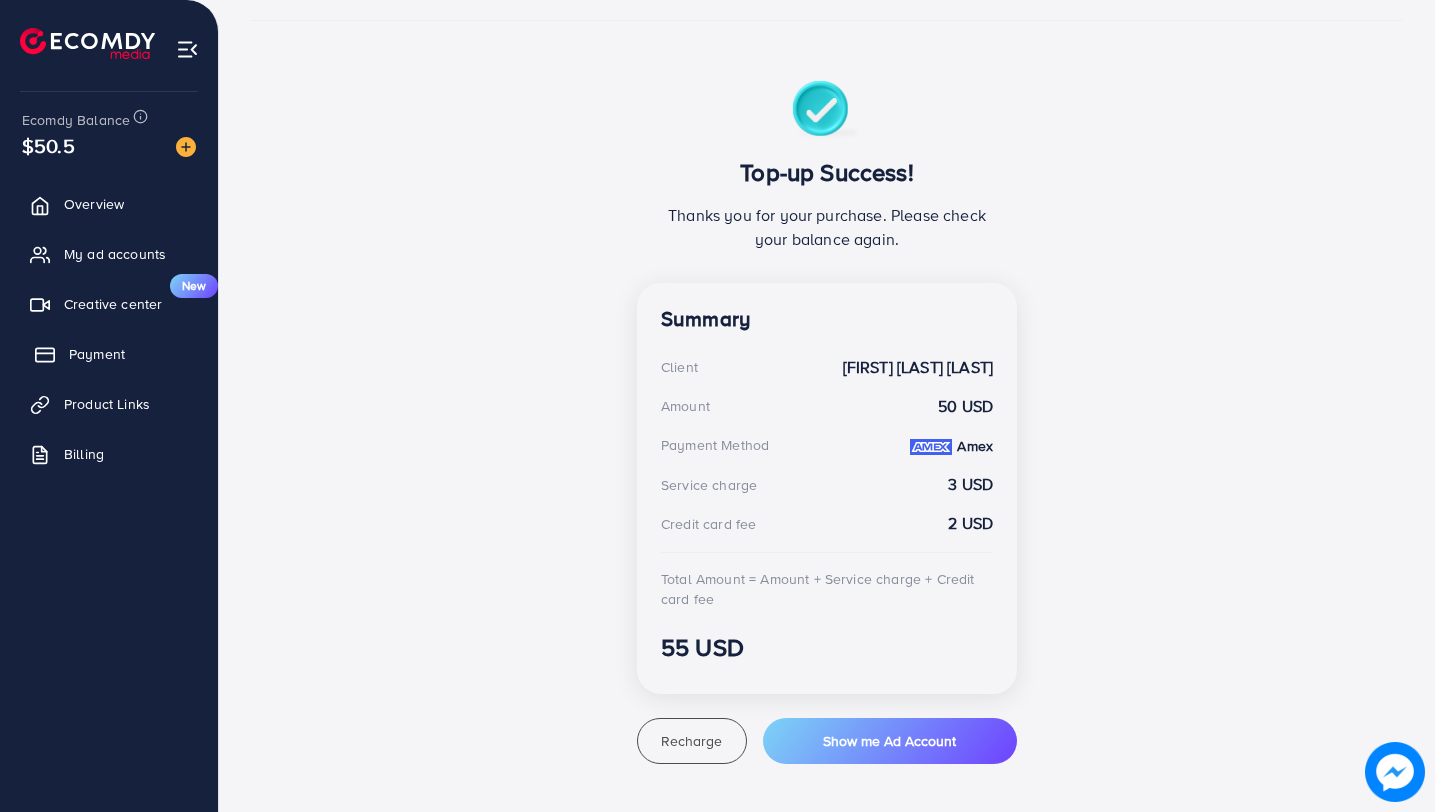click on "Payment" at bounding box center (109, 354) 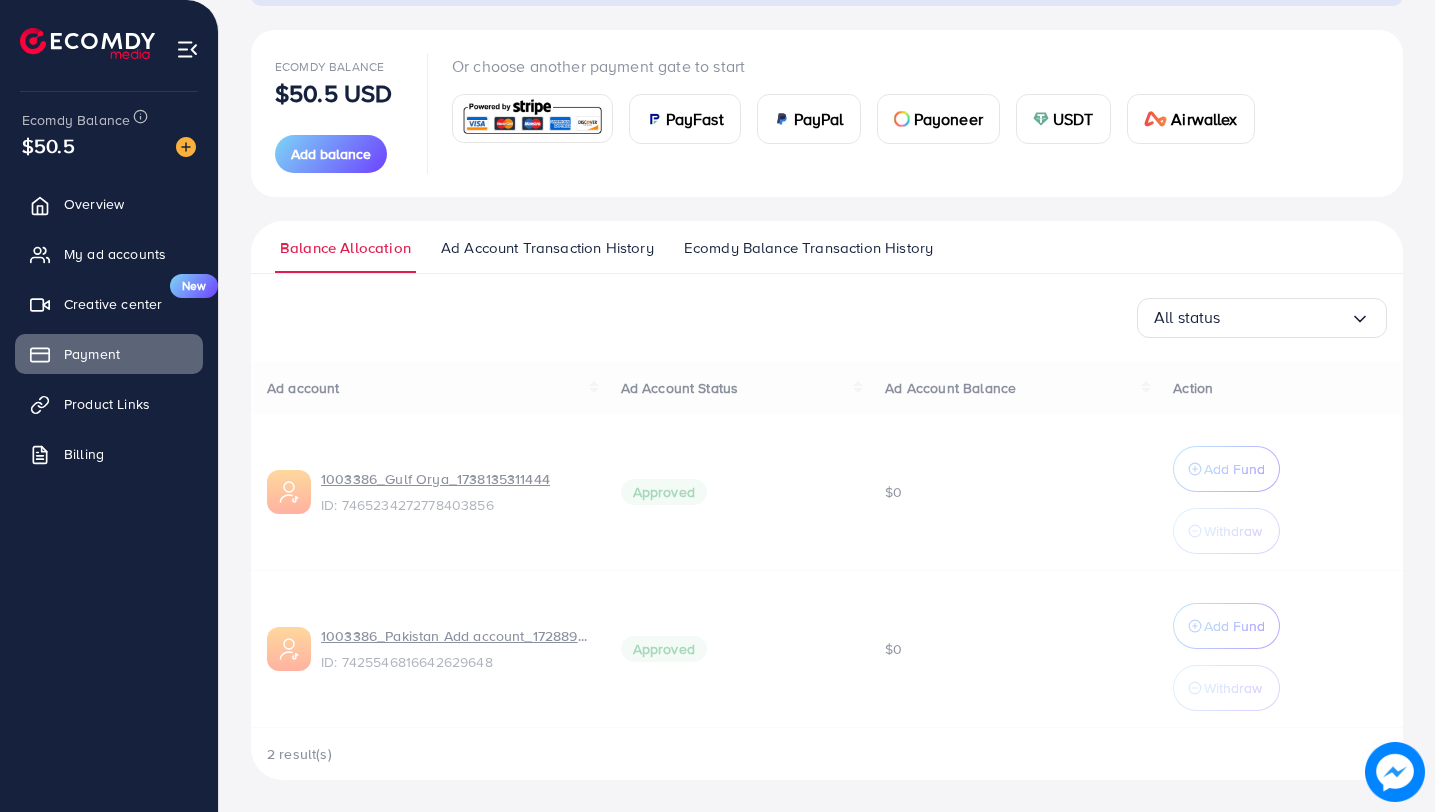 scroll, scrollTop: 0, scrollLeft: 0, axis: both 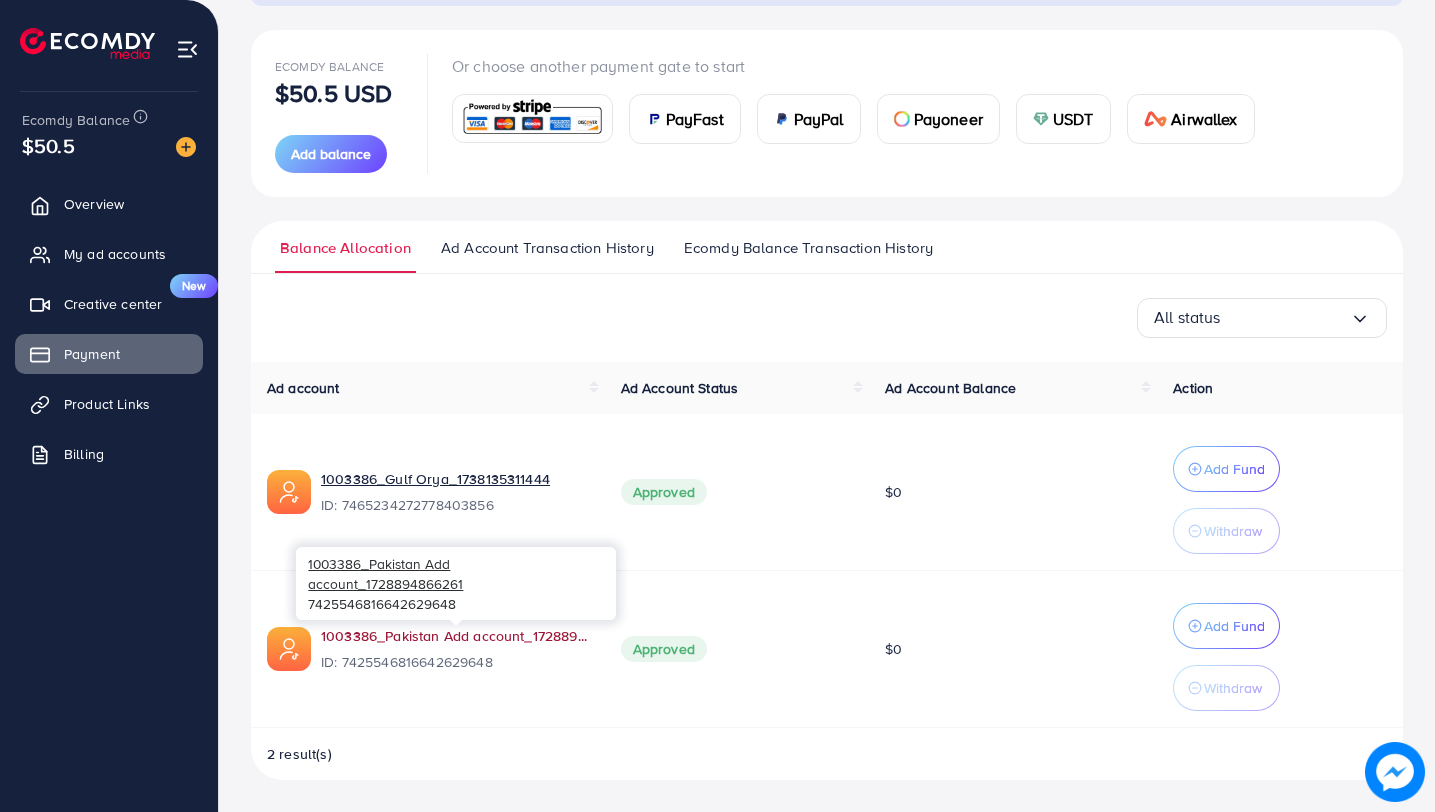 click on "1003386_Pakistan Add account_1728894866261" at bounding box center [455, 636] 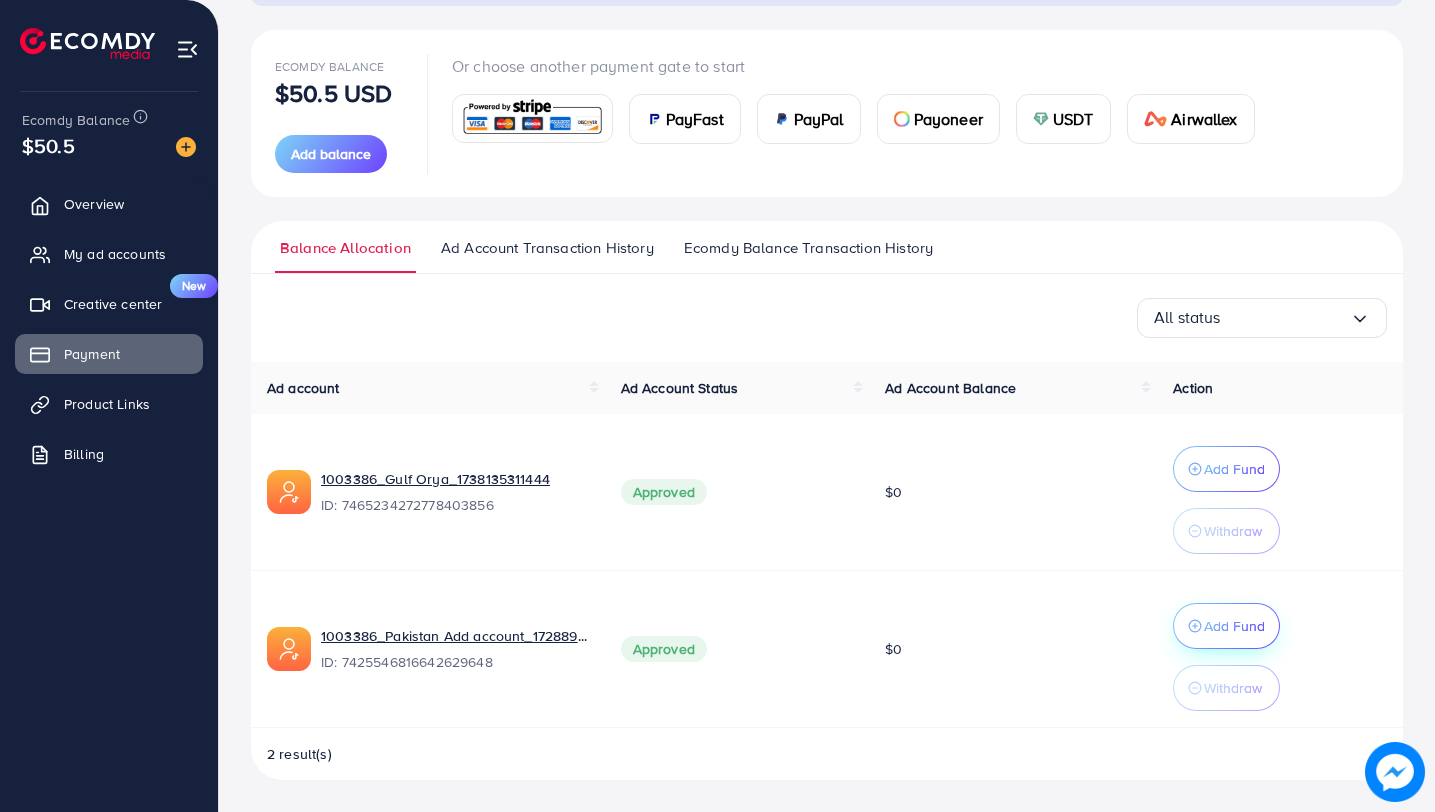 click 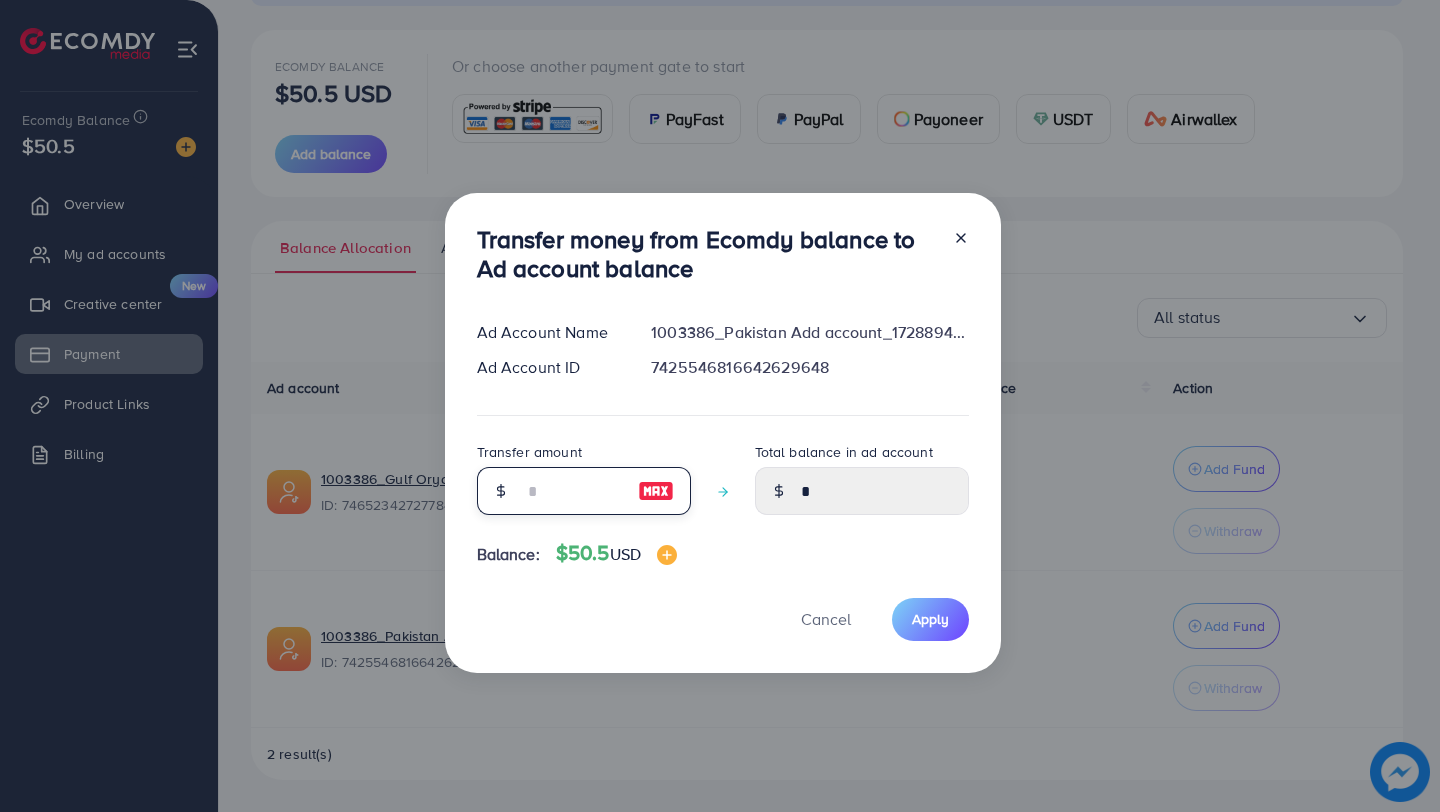 click at bounding box center (573, 491) 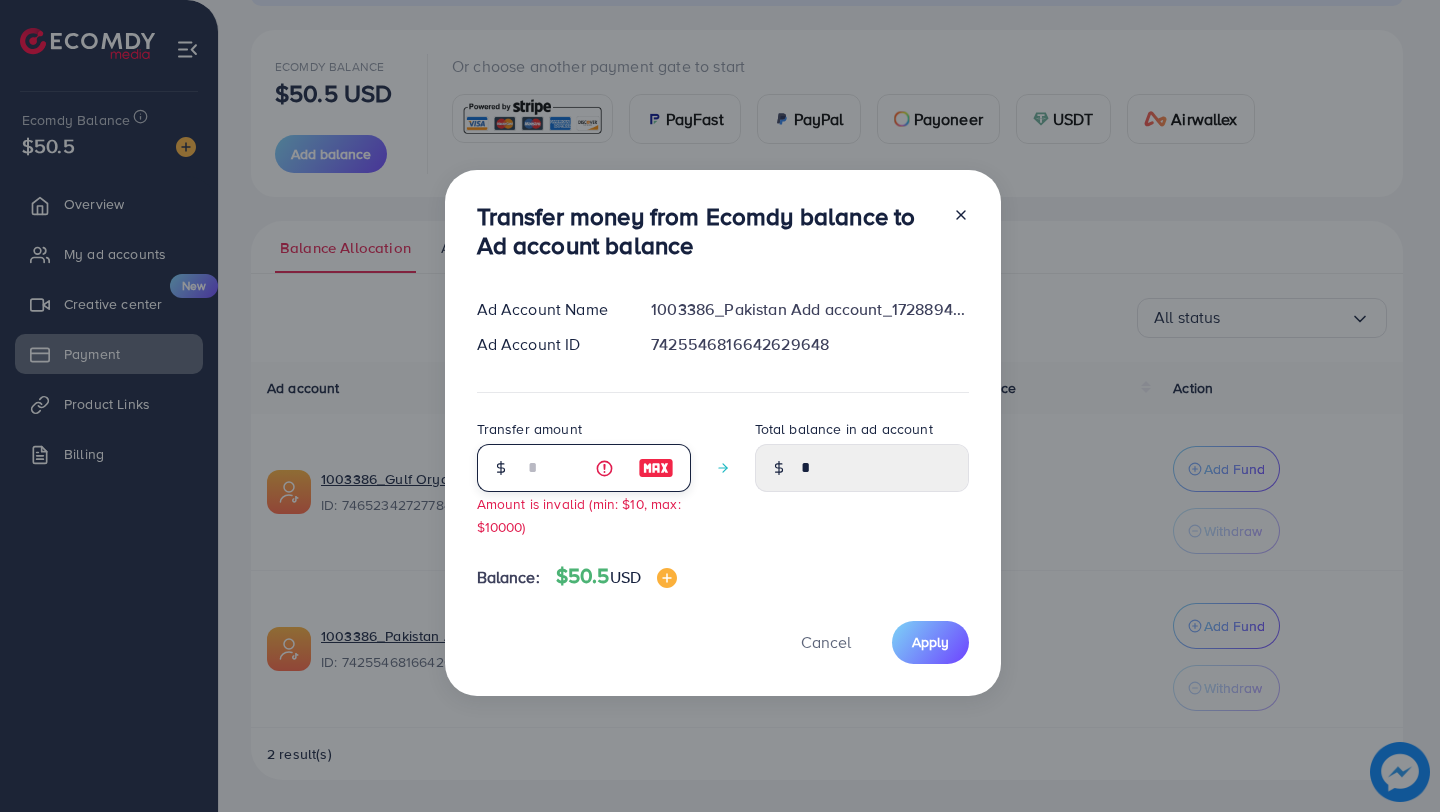 type on "*" 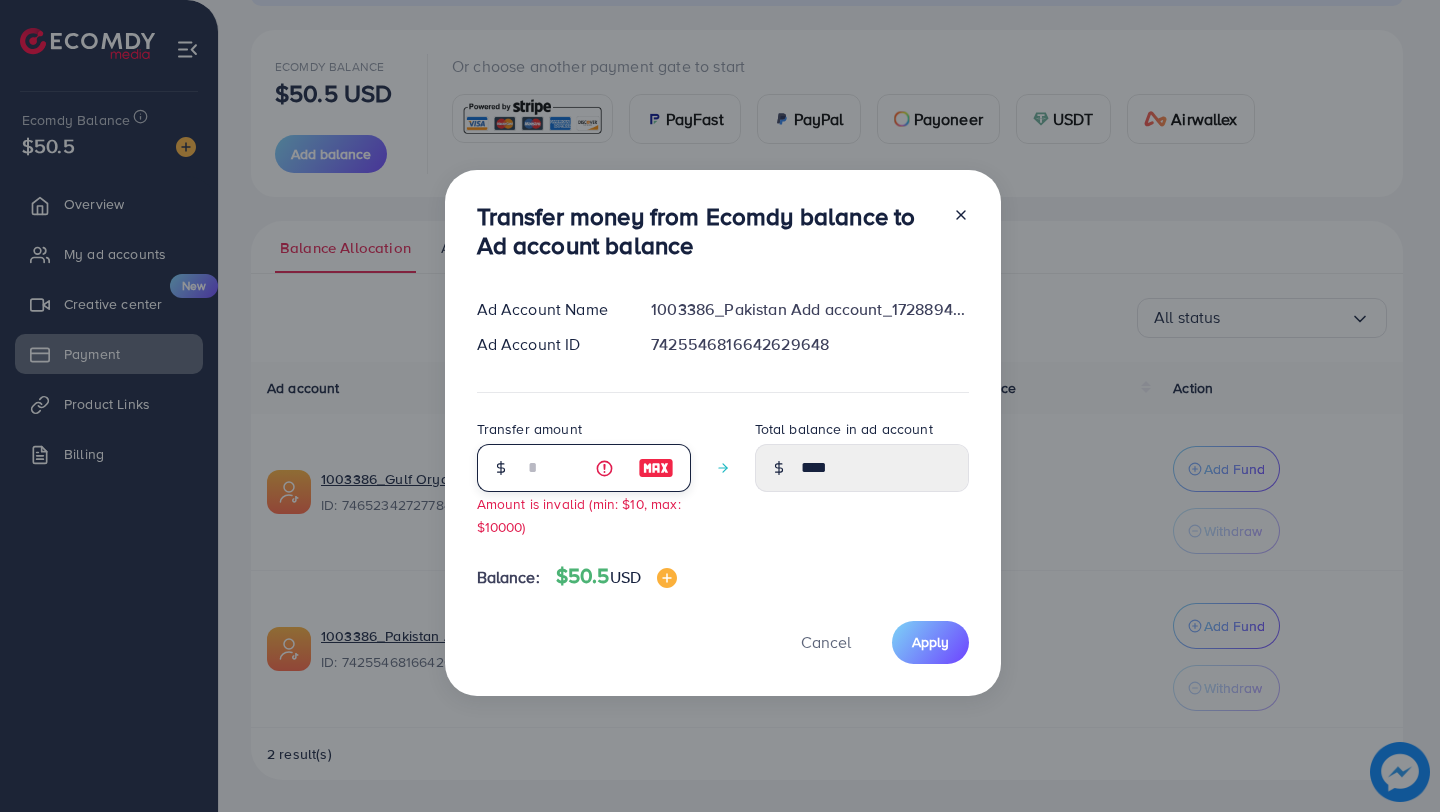 type on "**" 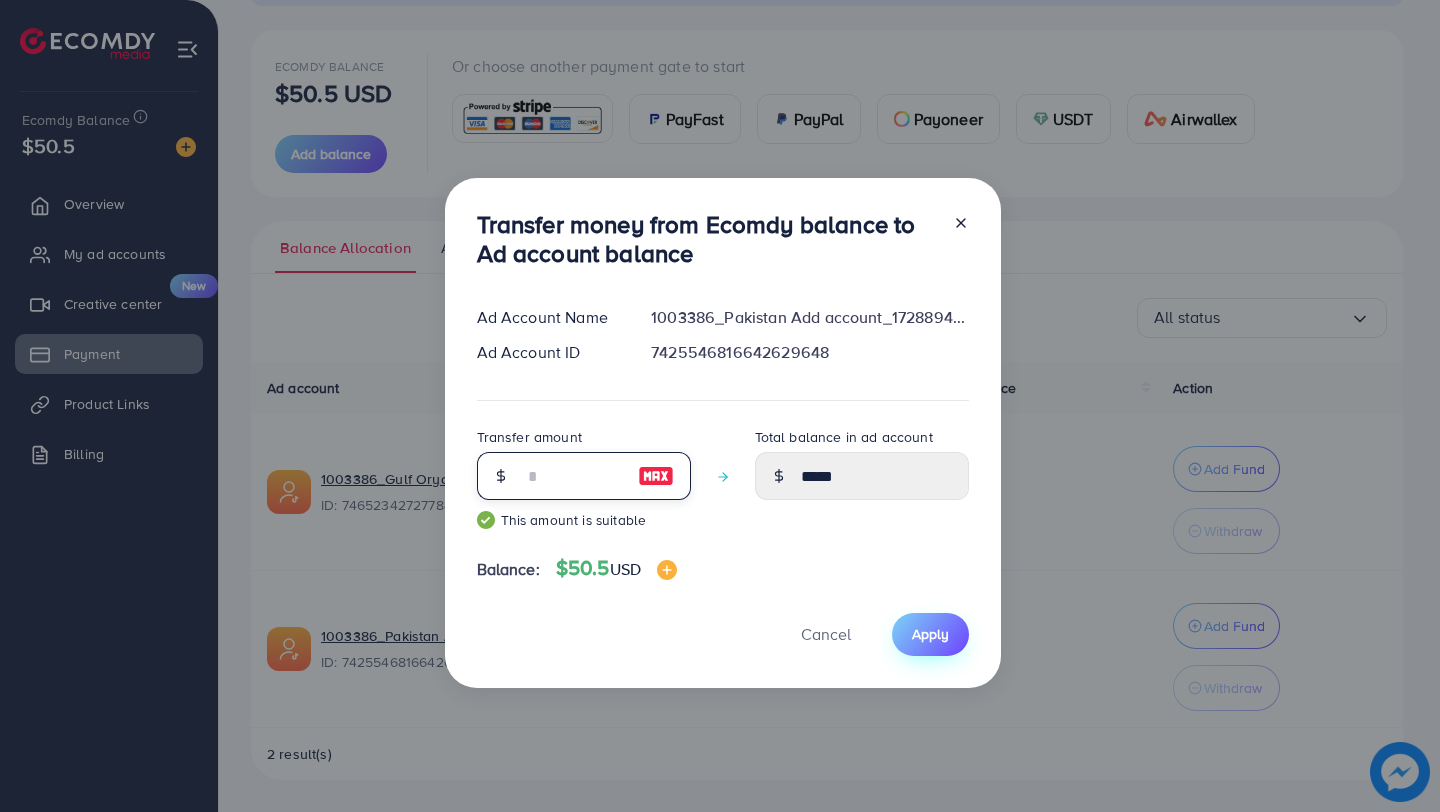type on "**" 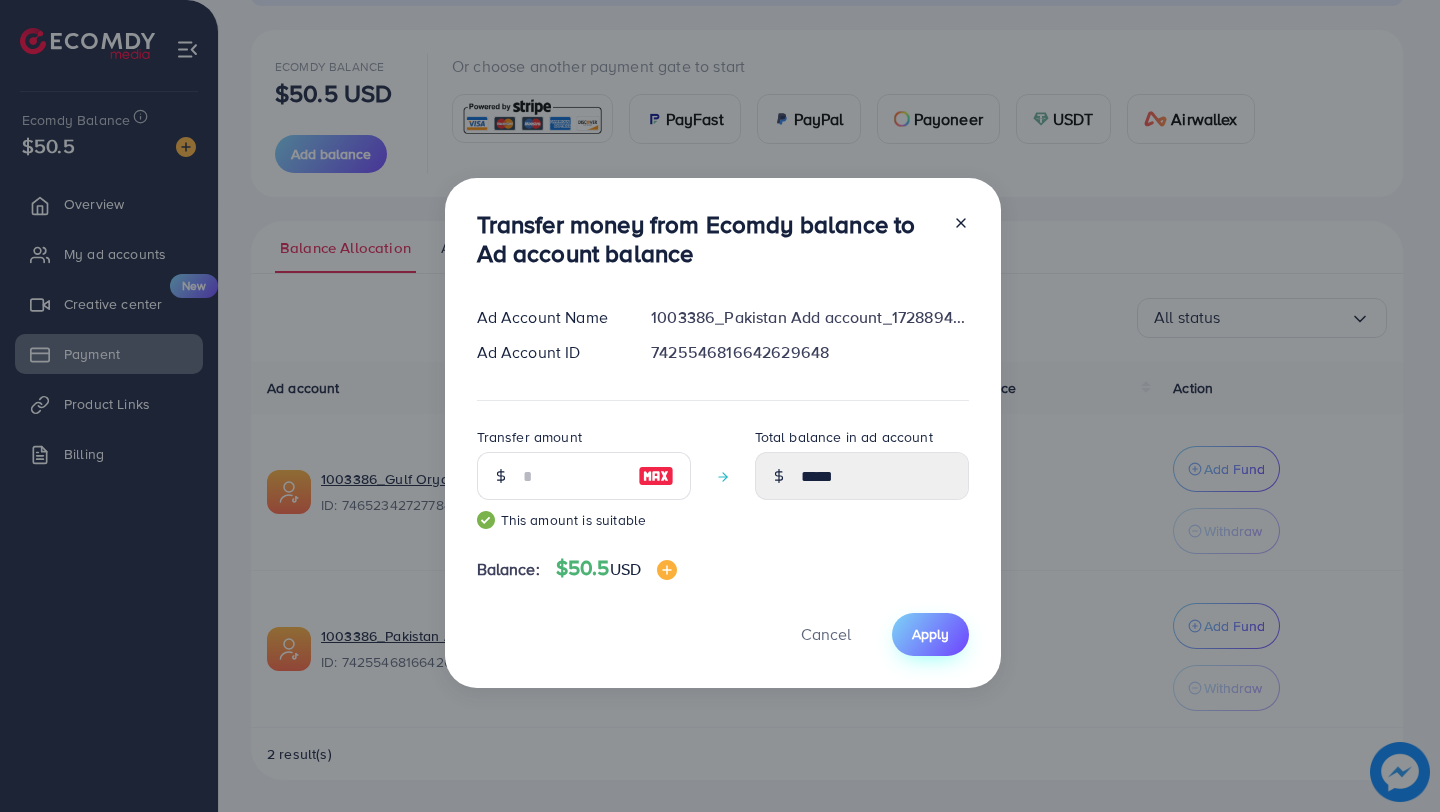 click on "Apply" at bounding box center (930, 634) 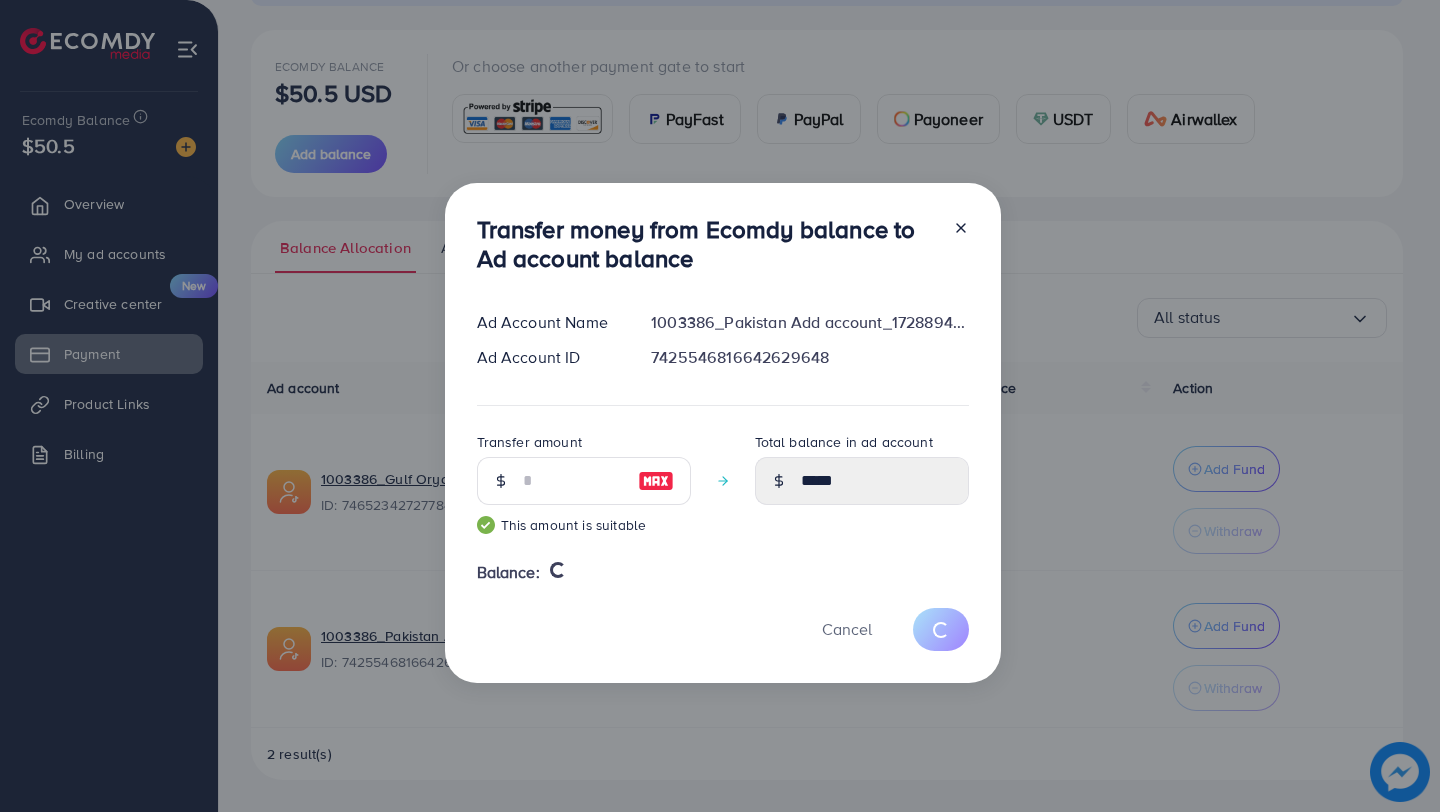type 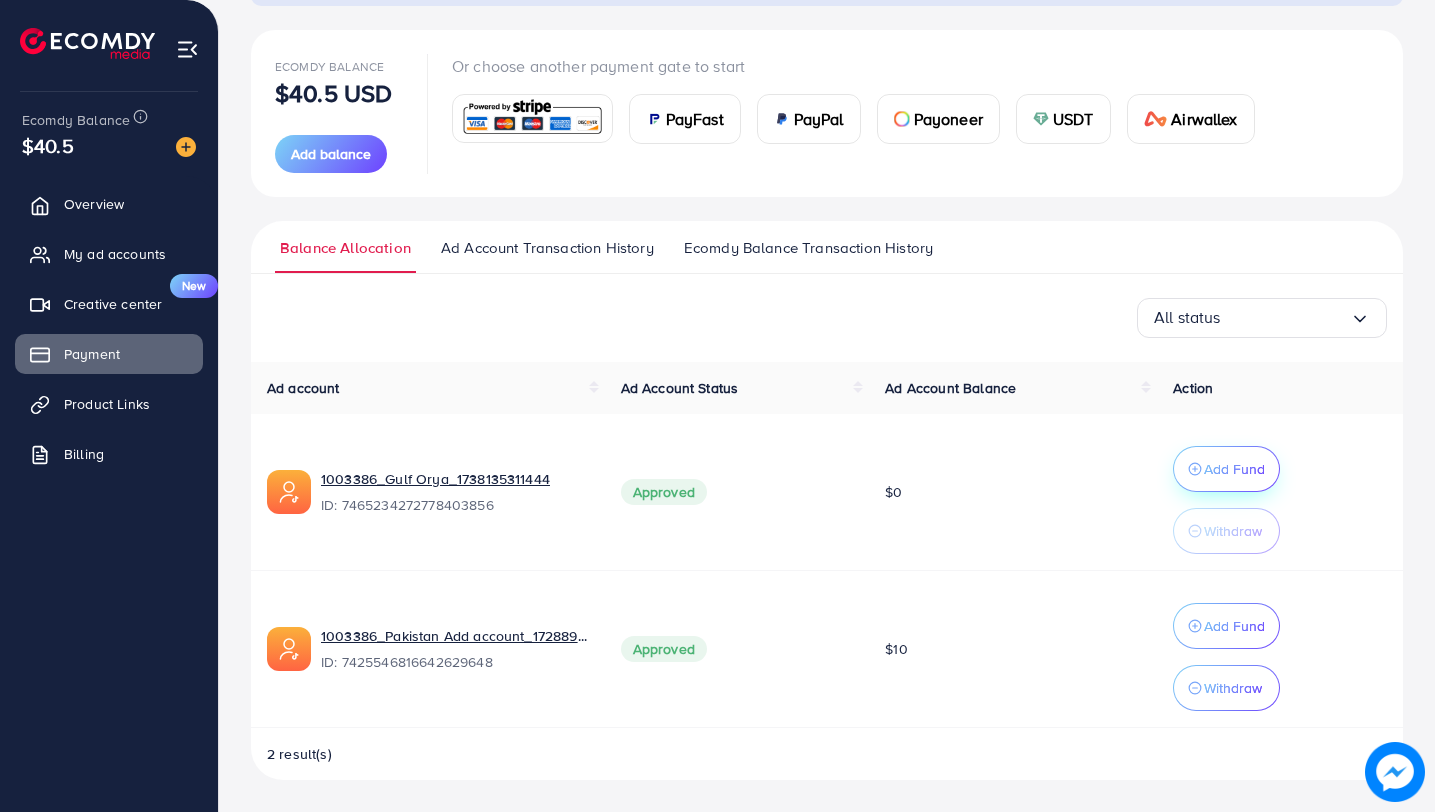 click on "Add Fund" at bounding box center (1234, 469) 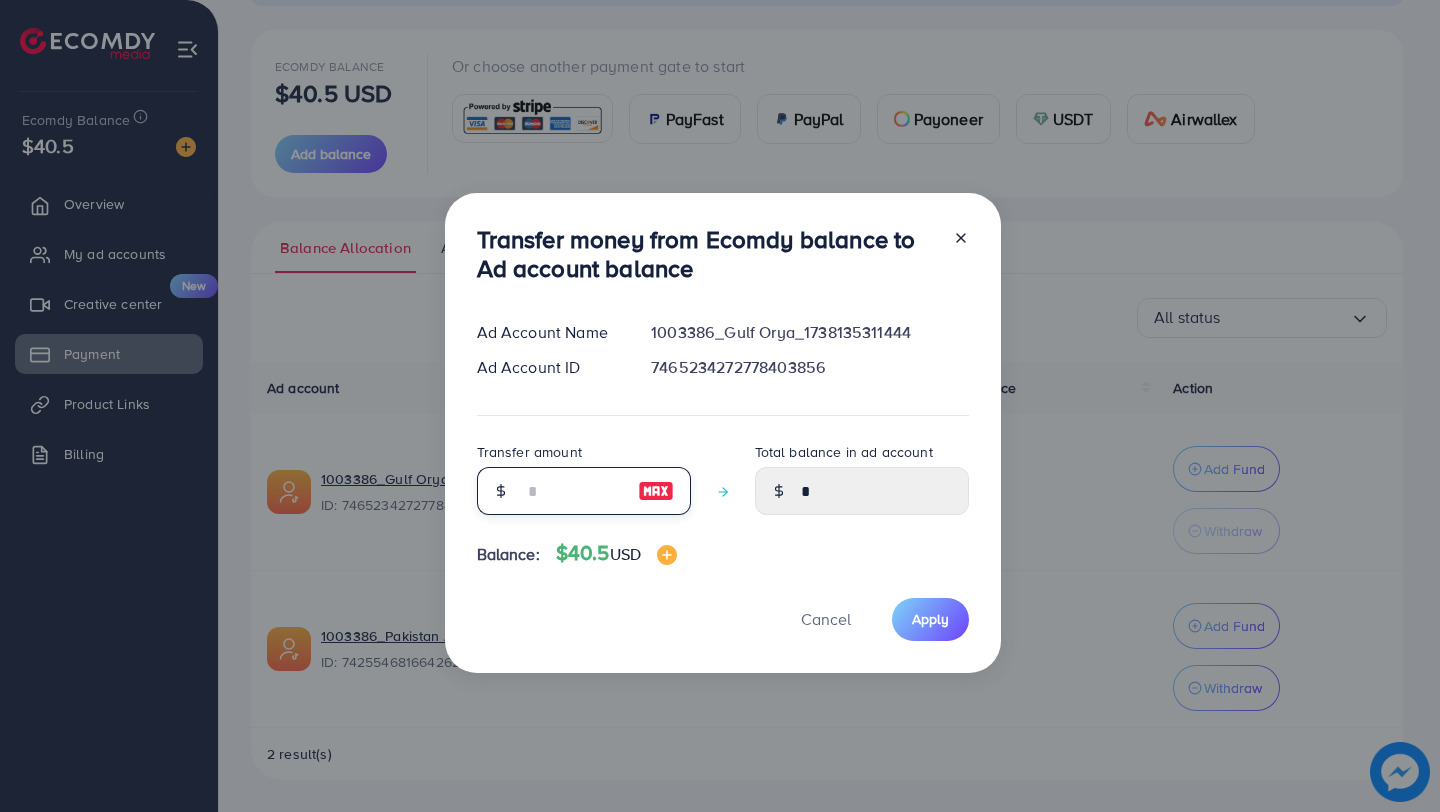 click at bounding box center (573, 491) 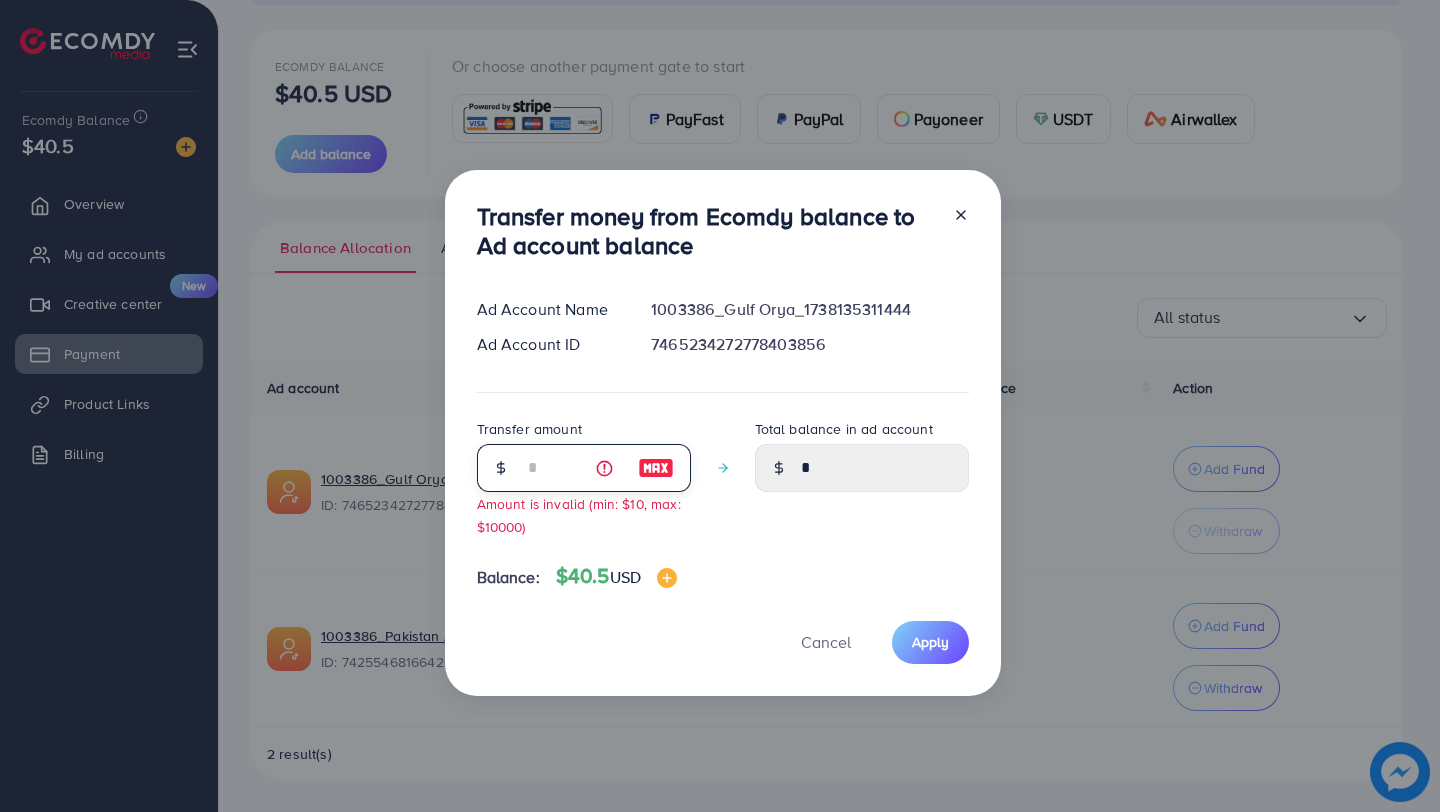 type on "**" 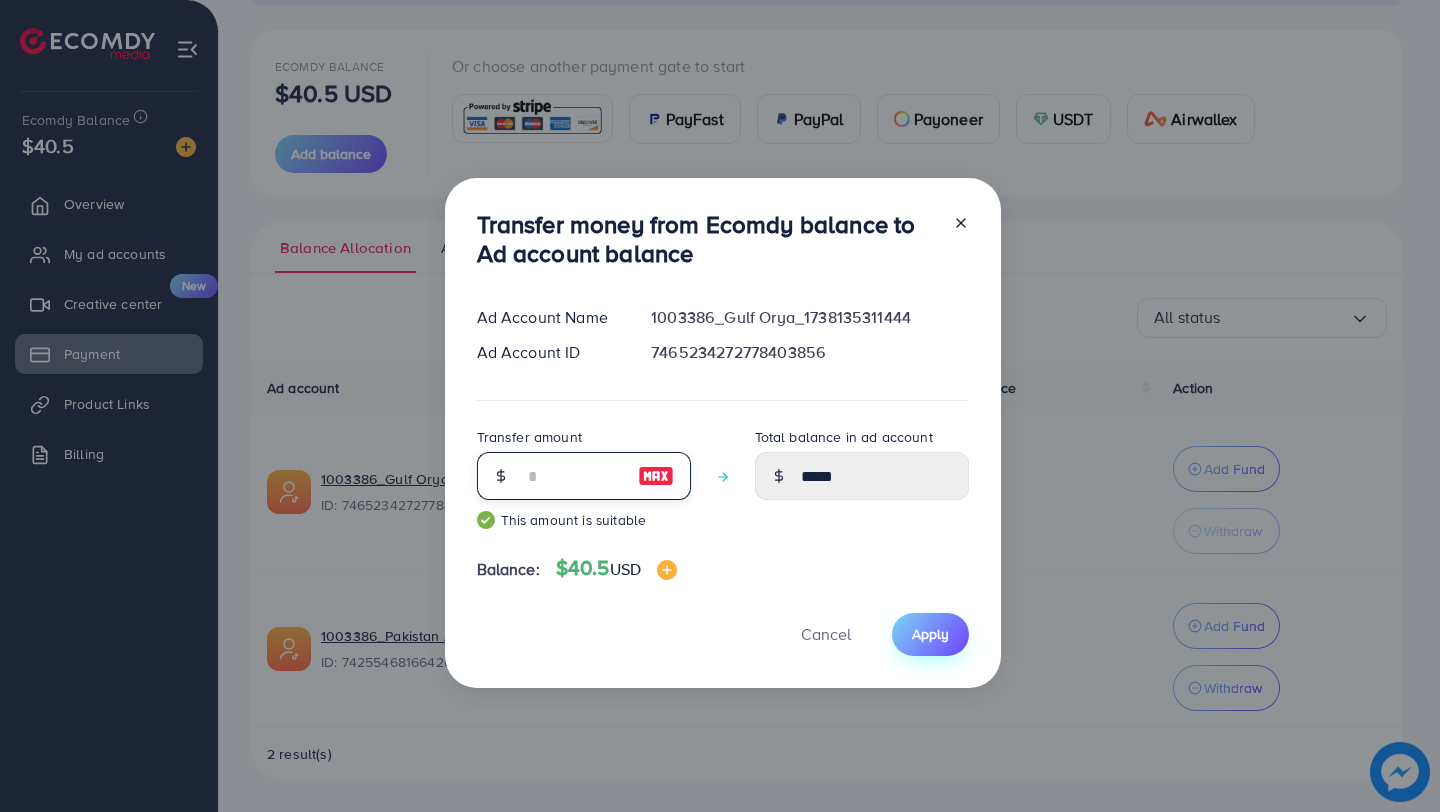 type on "**" 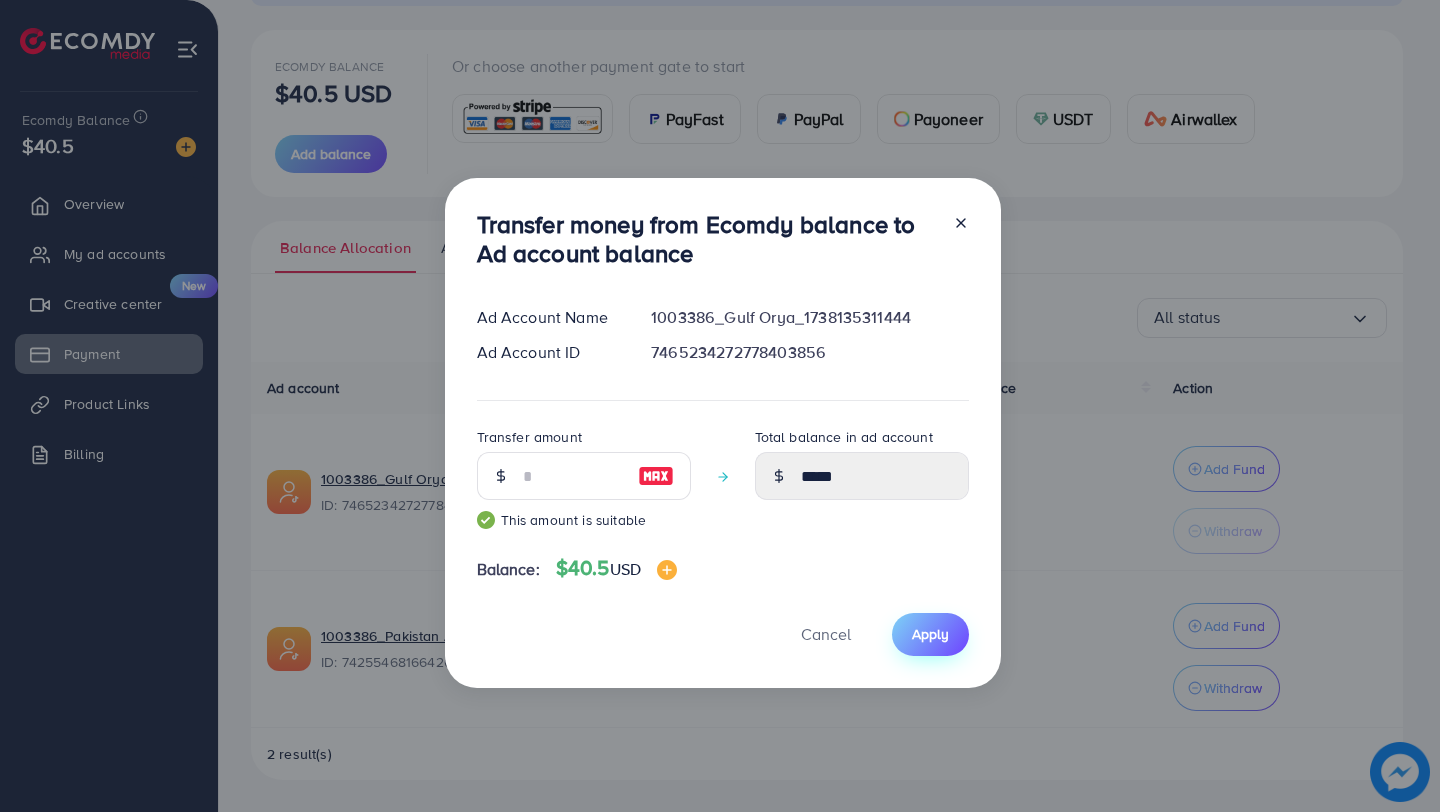 click on "Apply" at bounding box center (930, 634) 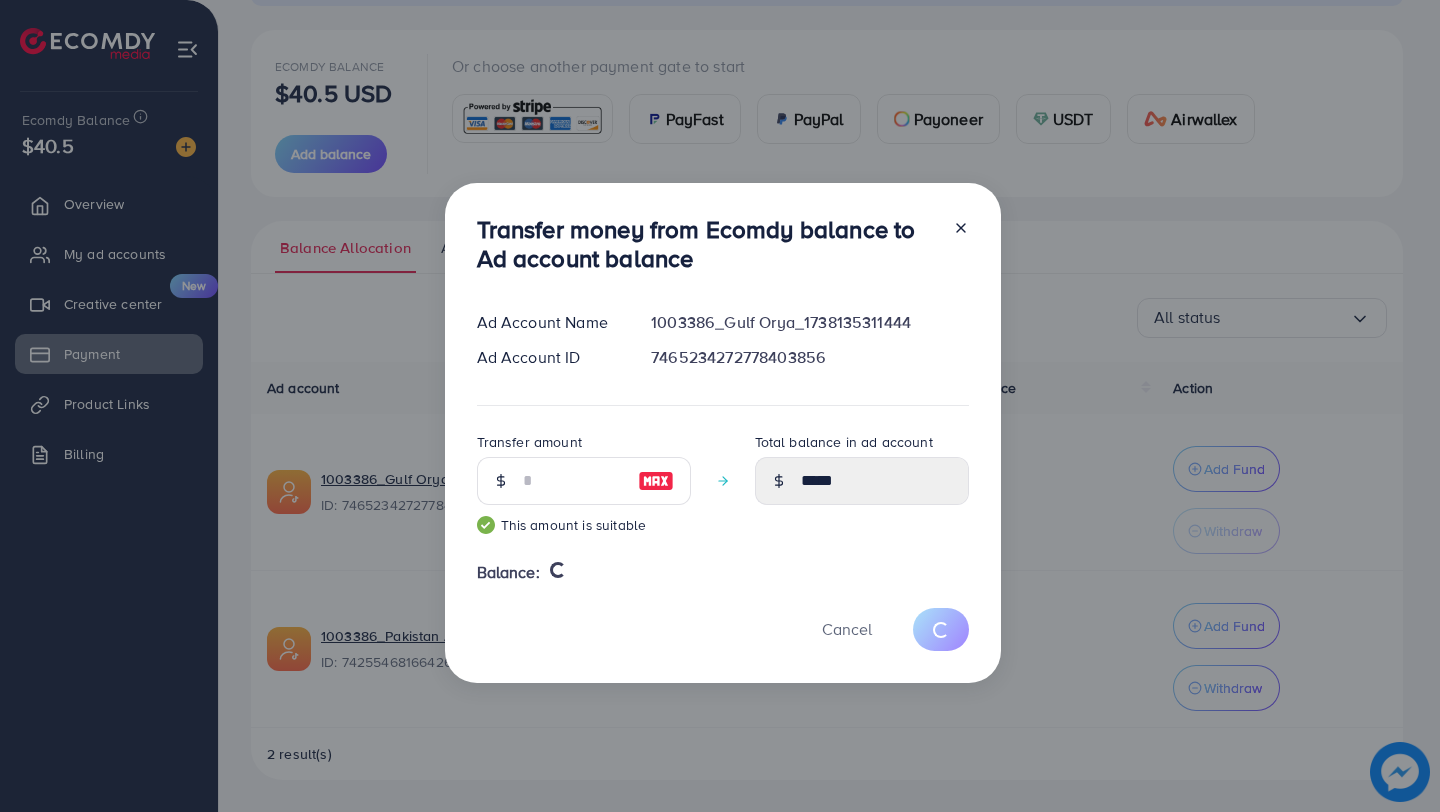 type 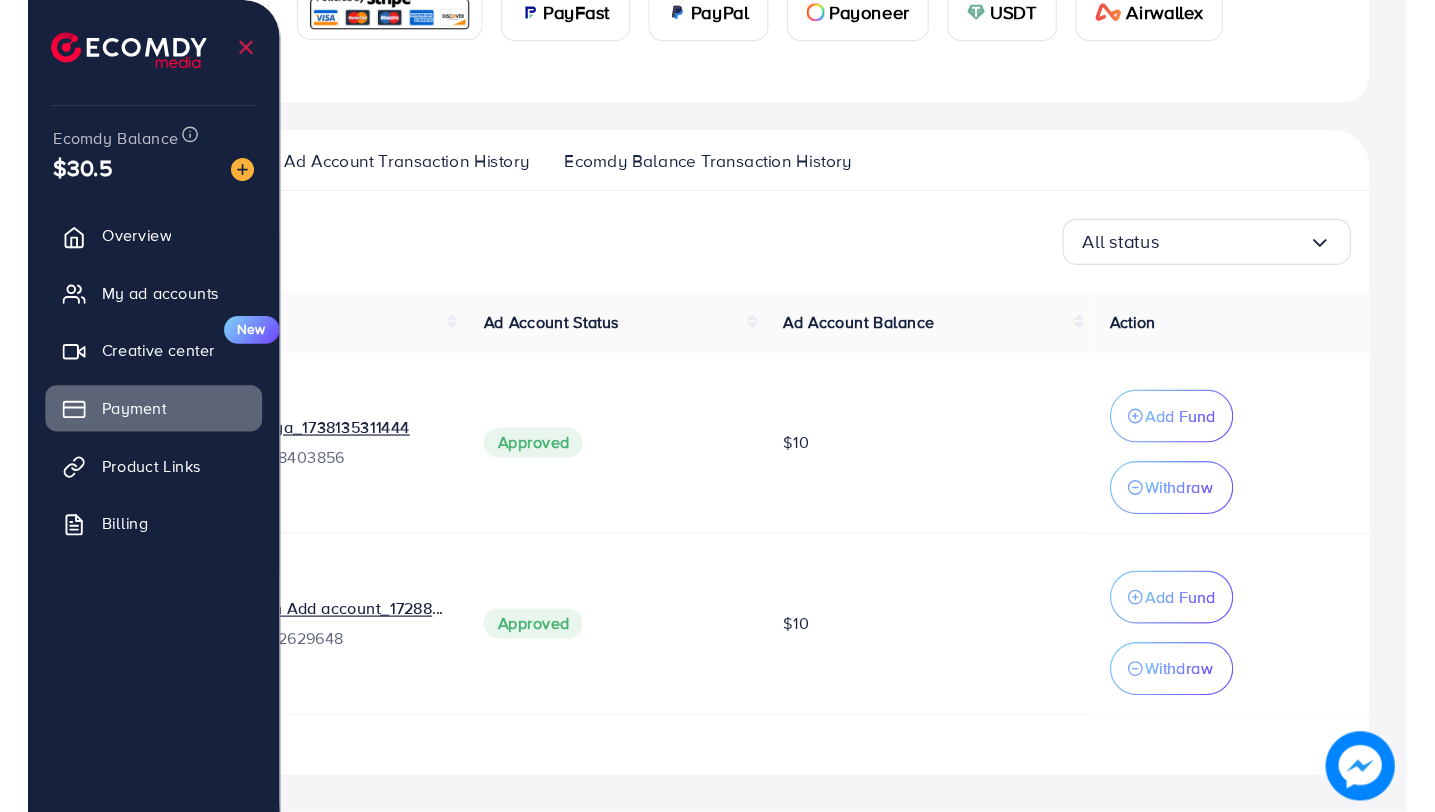 scroll, scrollTop: 0, scrollLeft: 0, axis: both 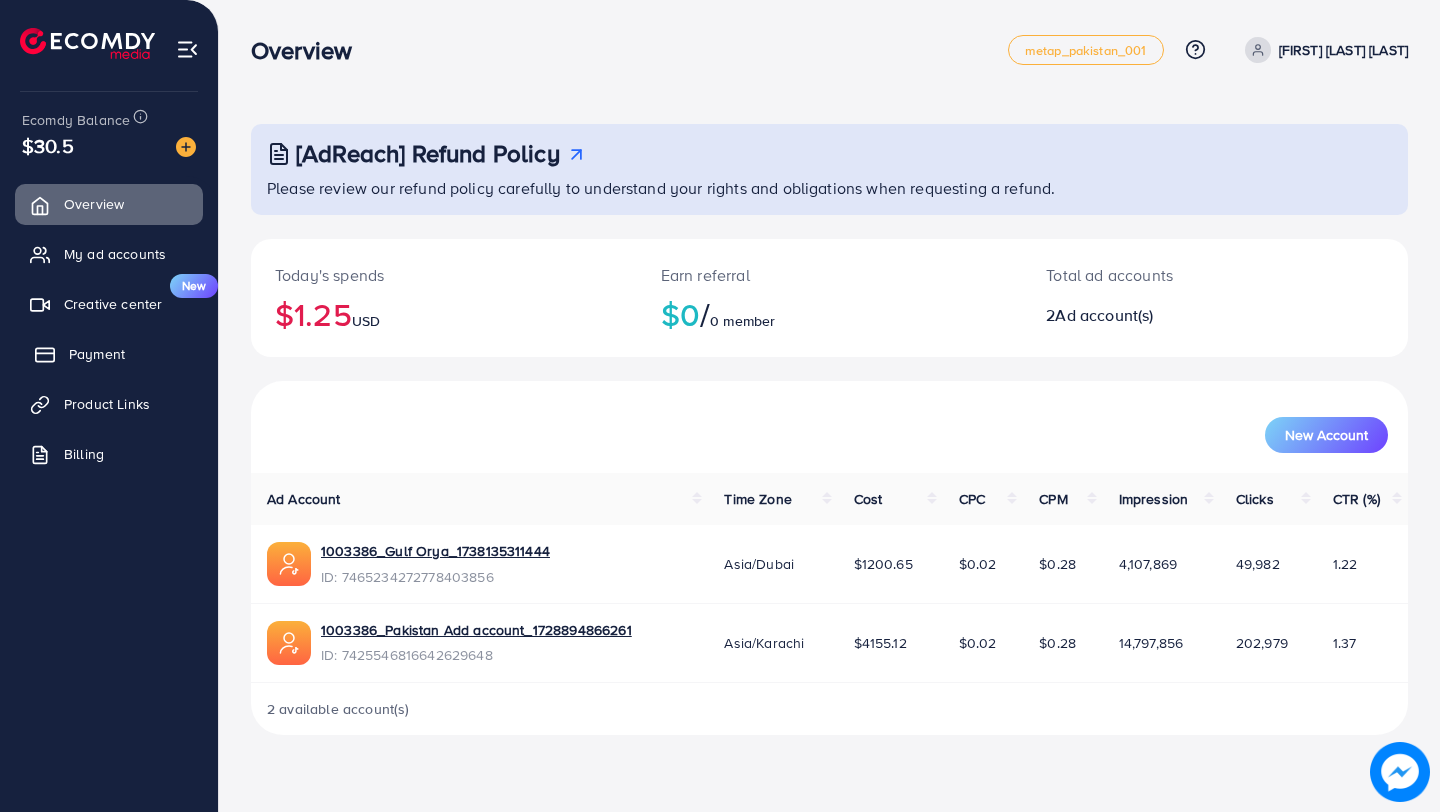 click on "Payment" at bounding box center [97, 354] 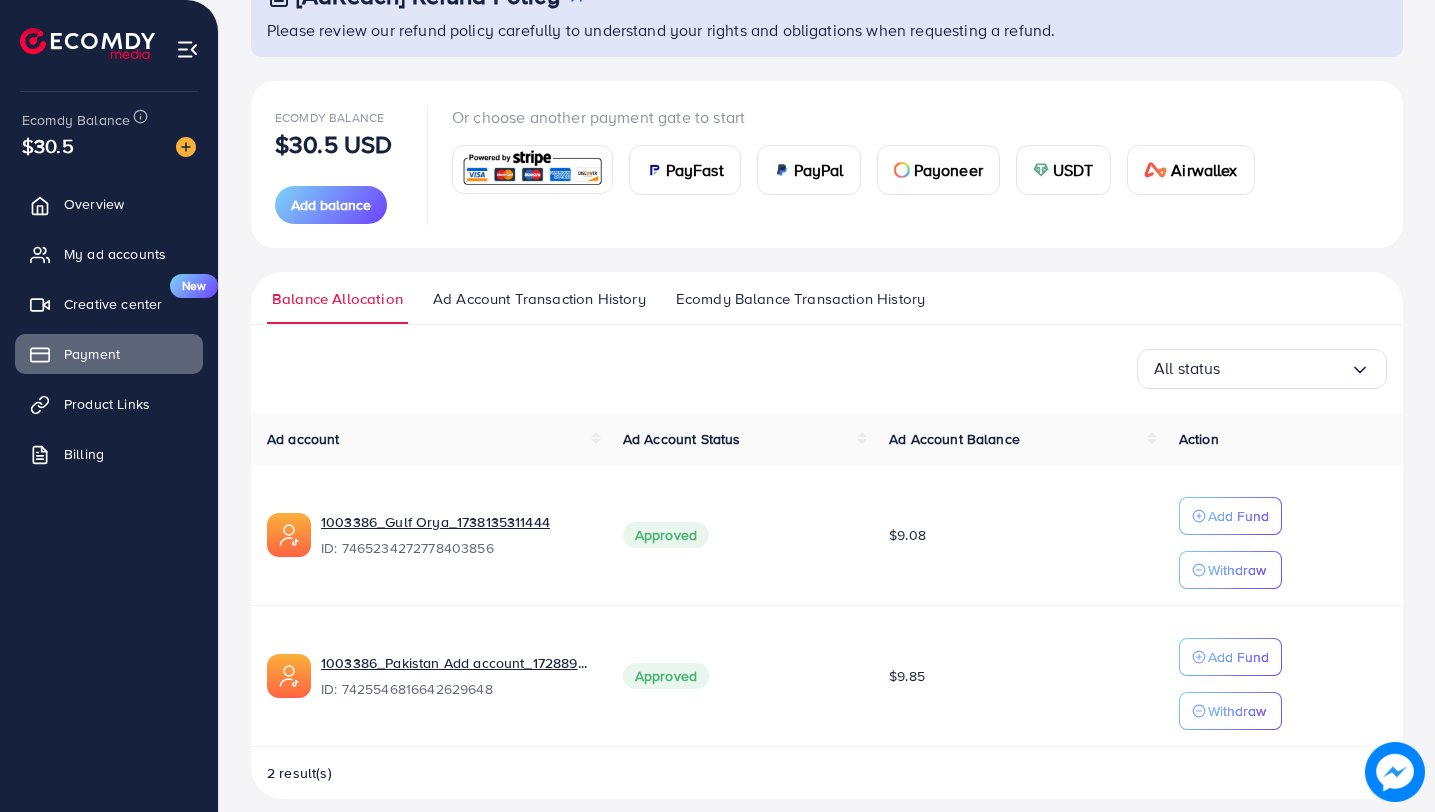 scroll, scrollTop: 177, scrollLeft: 0, axis: vertical 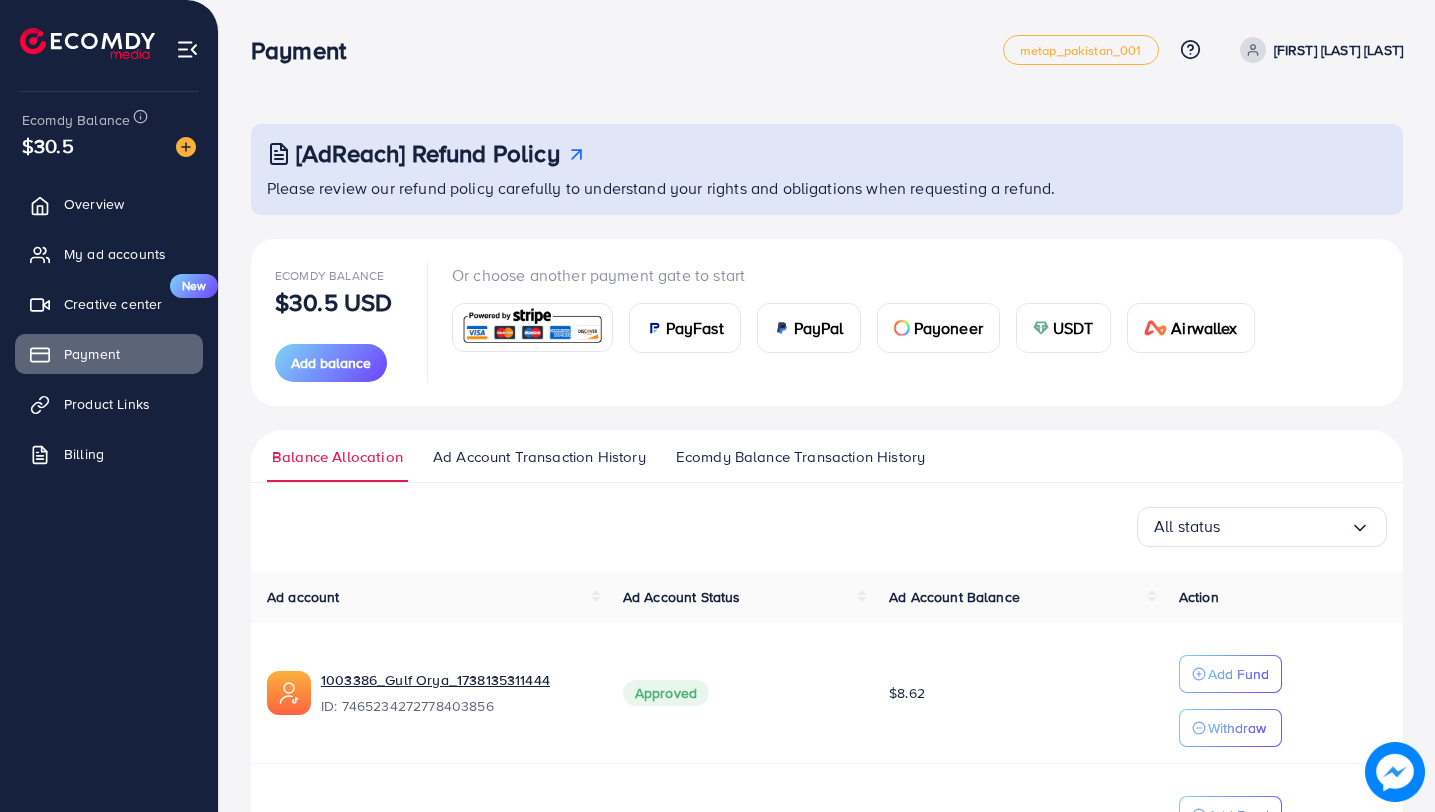 click on "Payment" at bounding box center (627, 50) 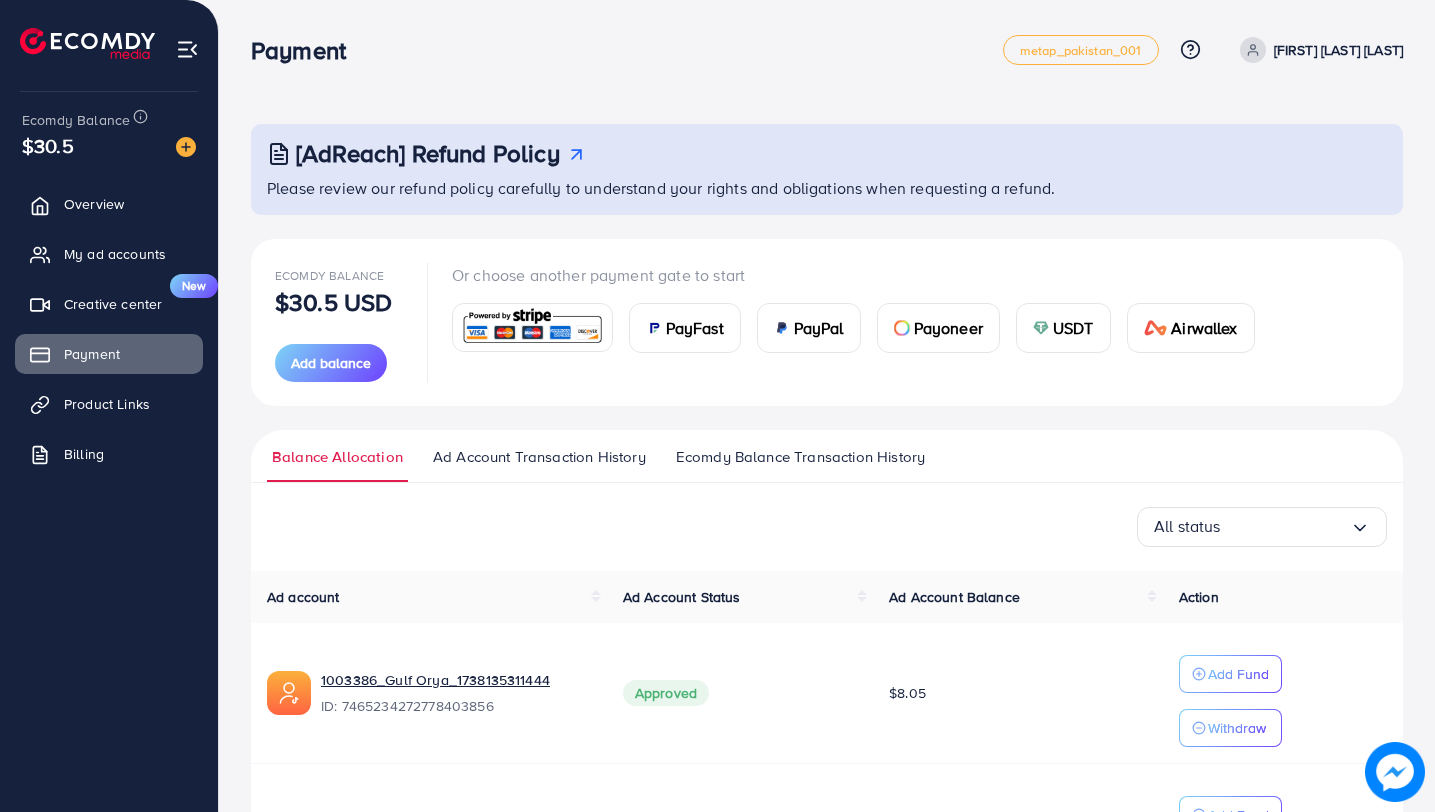 scroll, scrollTop: 177, scrollLeft: 0, axis: vertical 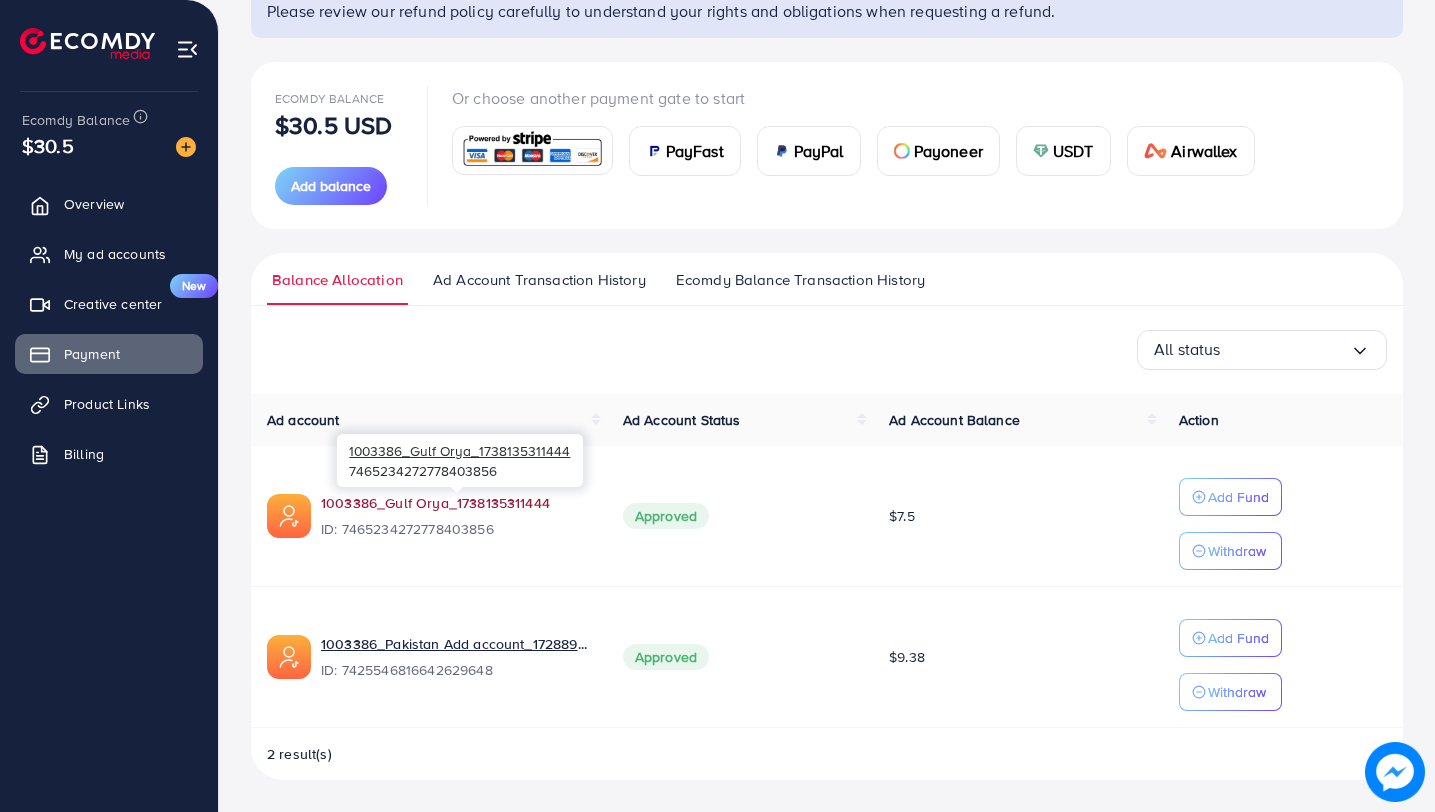 click on "1003386_Gulf Orya_1738135311444" at bounding box center [456, 503] 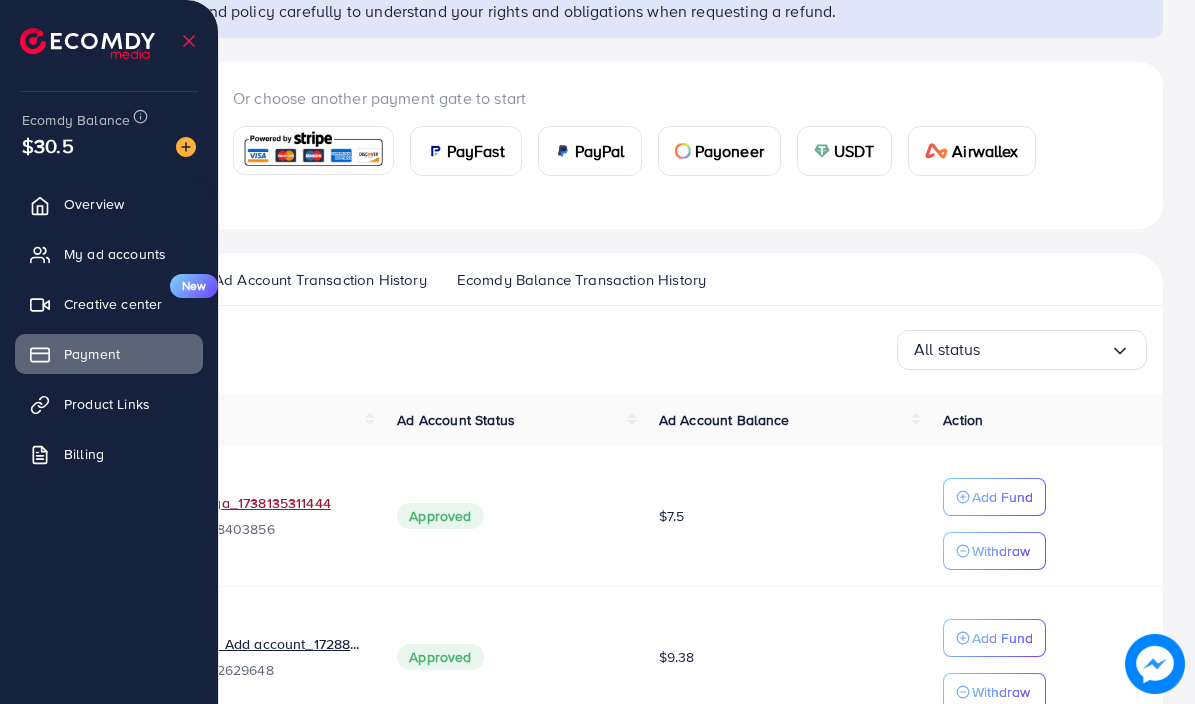 scroll, scrollTop: 322, scrollLeft: 0, axis: vertical 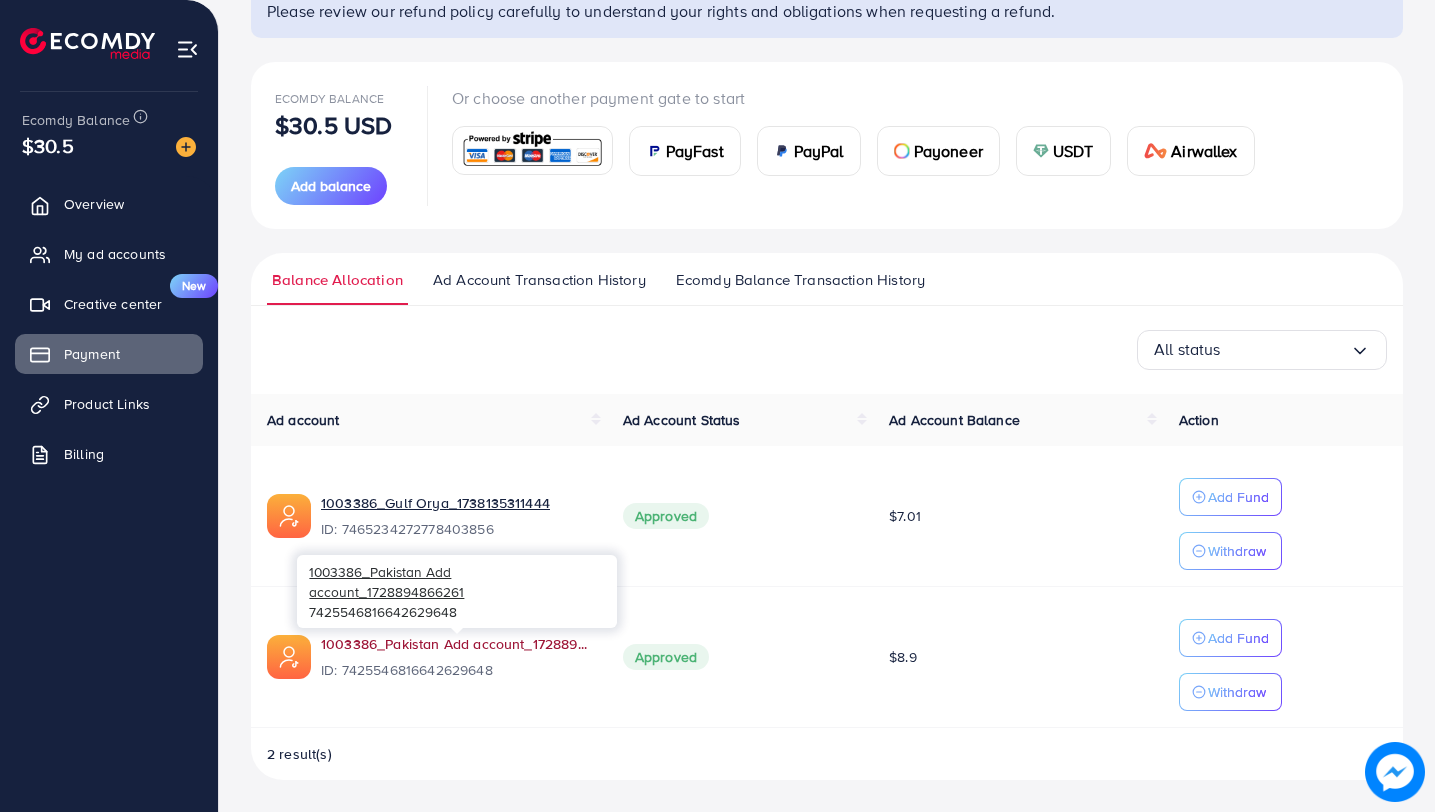 click on "1003386_Pakistan Add account_1728894866261" at bounding box center (456, 644) 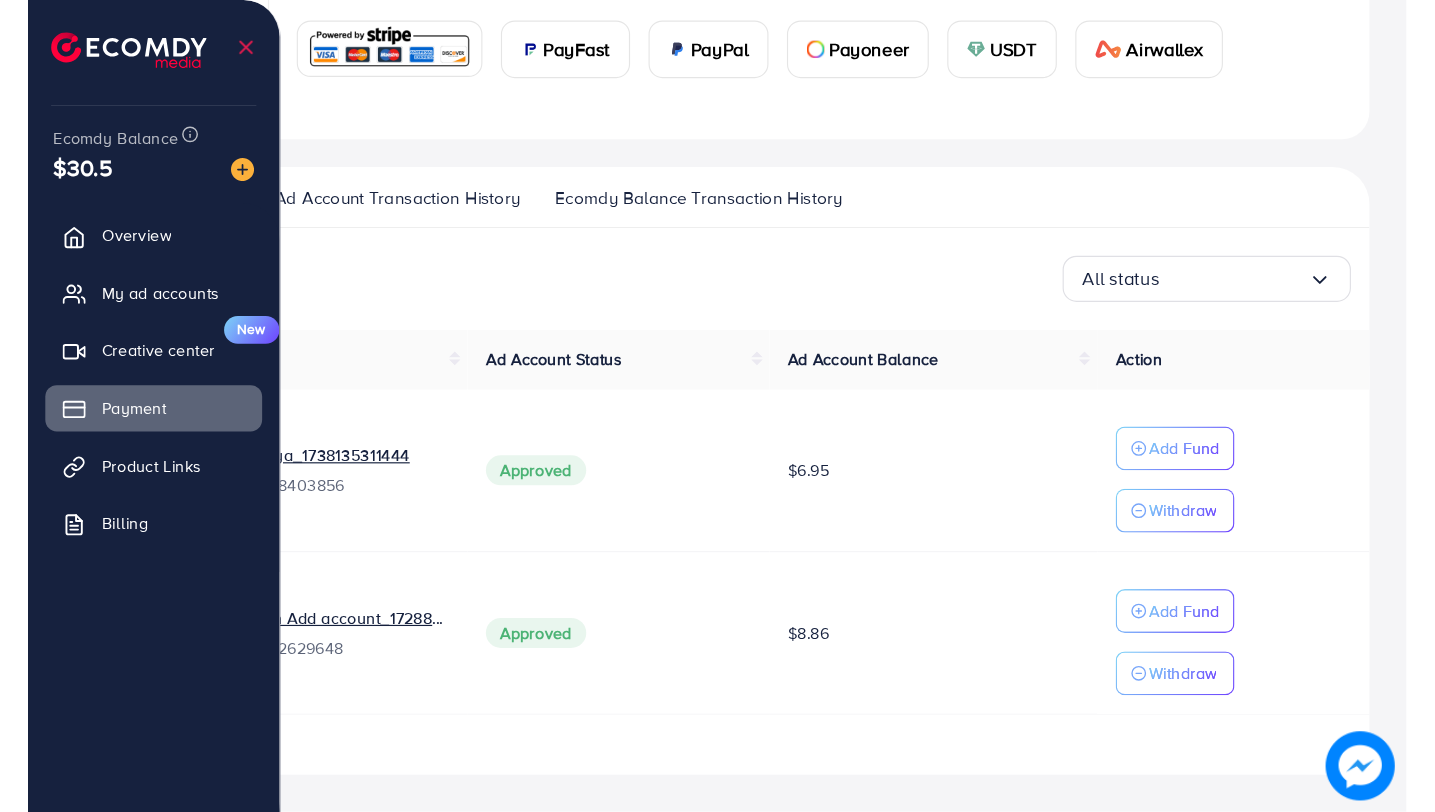 scroll, scrollTop: 177, scrollLeft: 0, axis: vertical 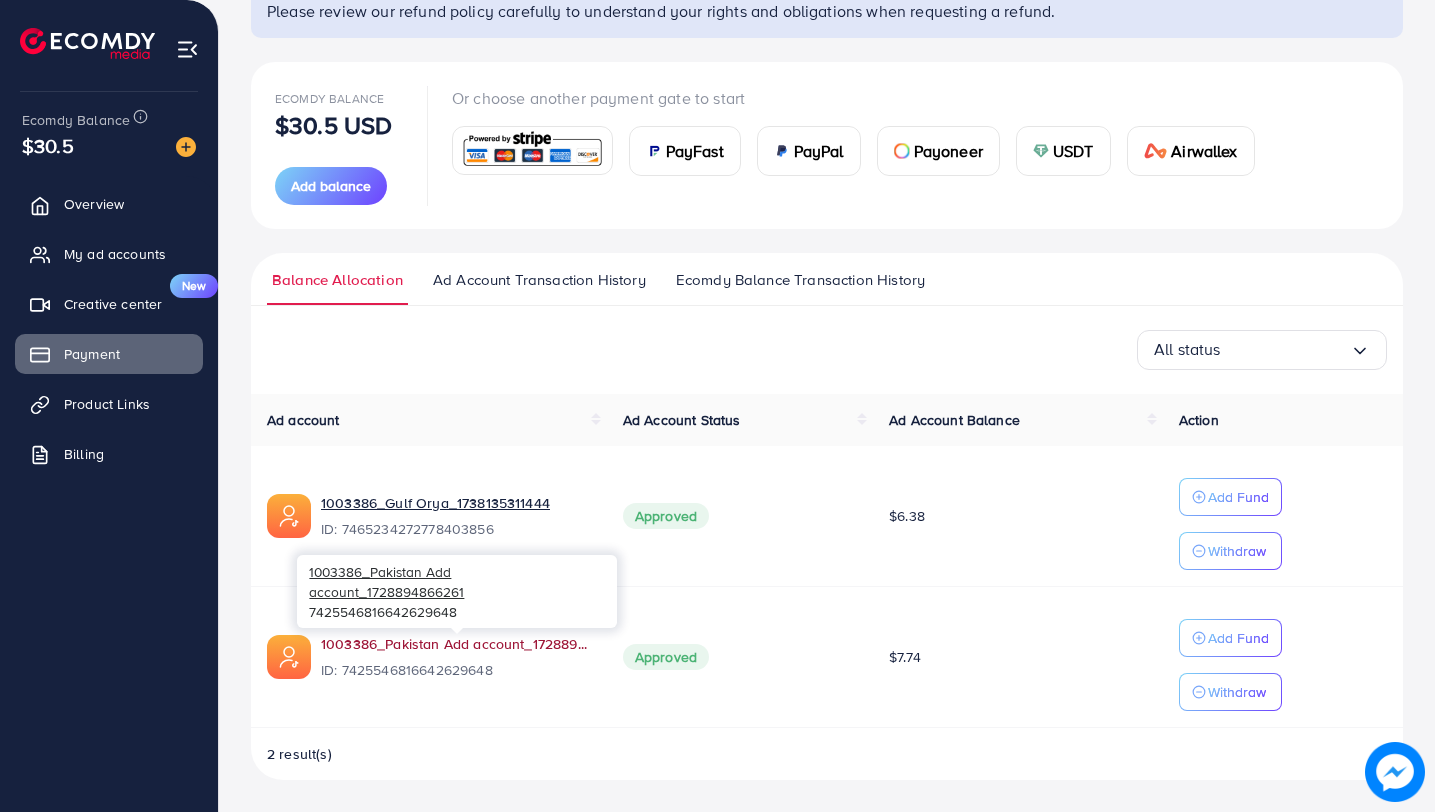 click on "1003386_Pakistan Add account_1728894866261" at bounding box center (456, 644) 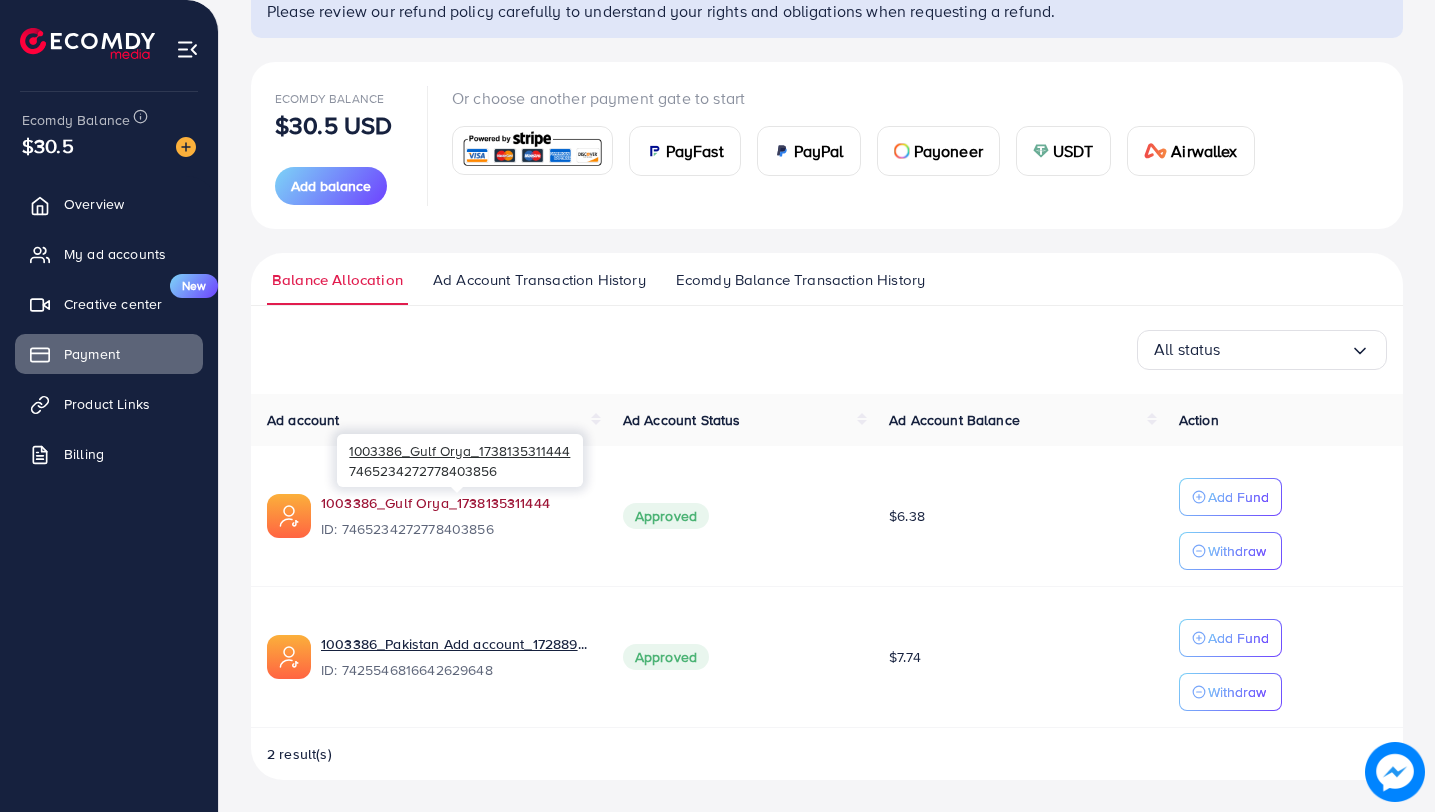 click on "1003386_Gulf Orya_1738135311444" at bounding box center (456, 503) 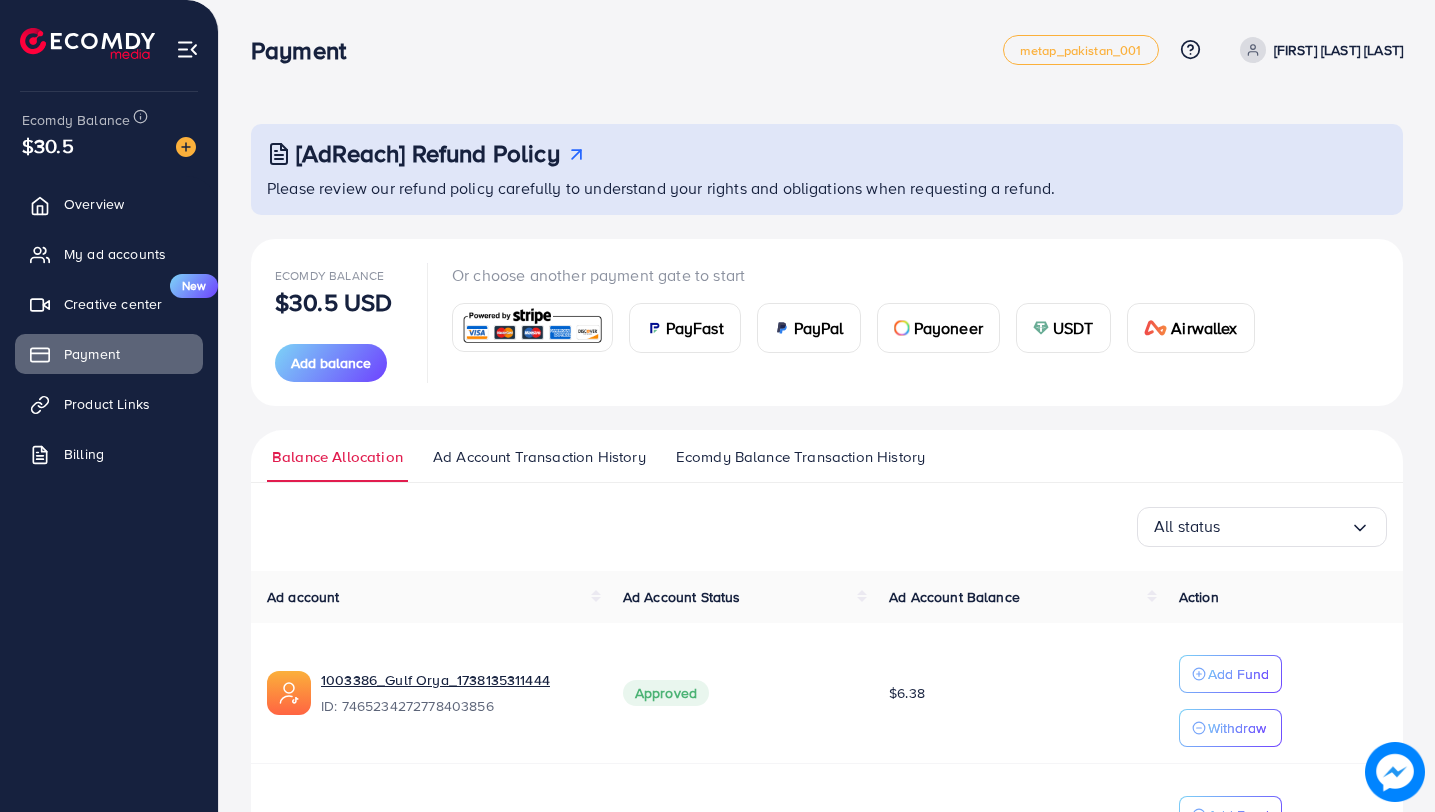 scroll, scrollTop: 177, scrollLeft: 0, axis: vertical 